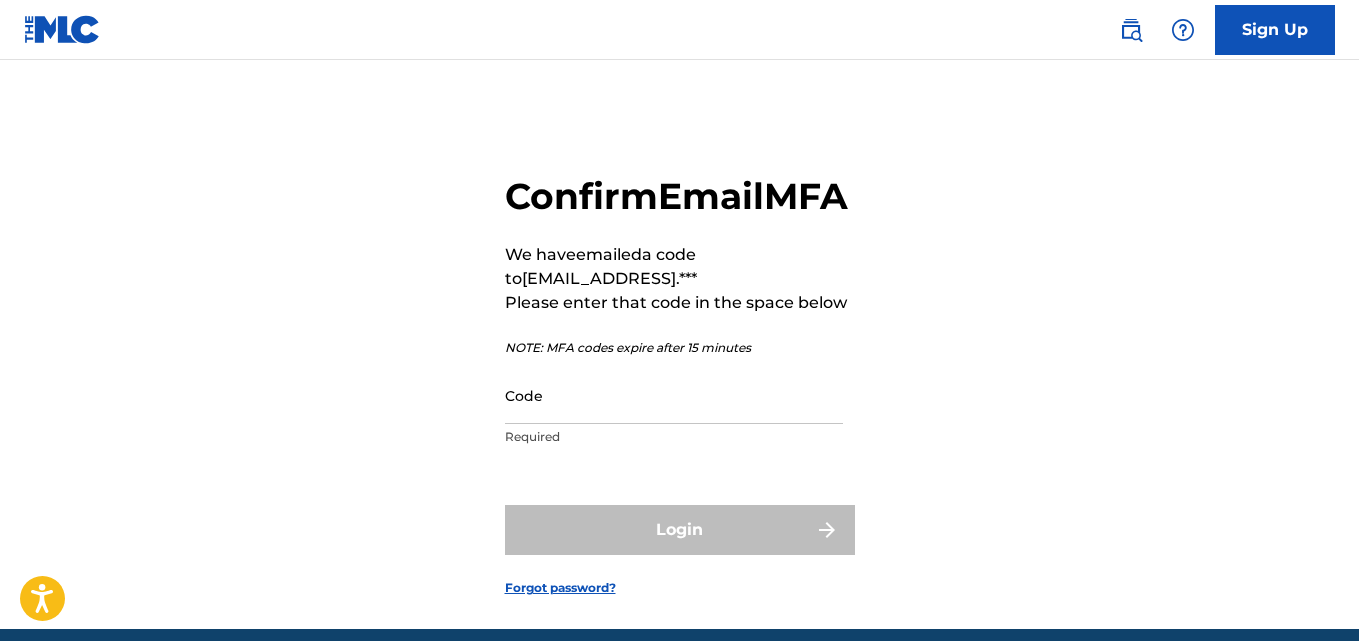scroll, scrollTop: 0, scrollLeft: 0, axis: both 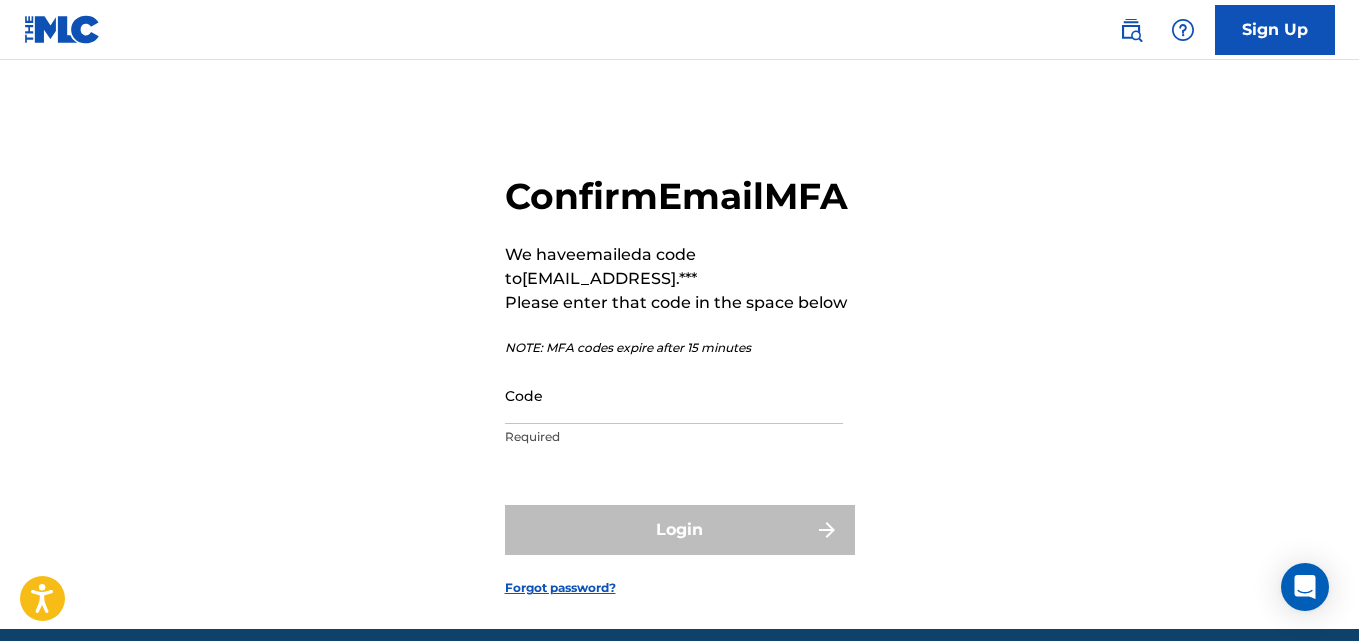 click on "Code" at bounding box center [674, 395] 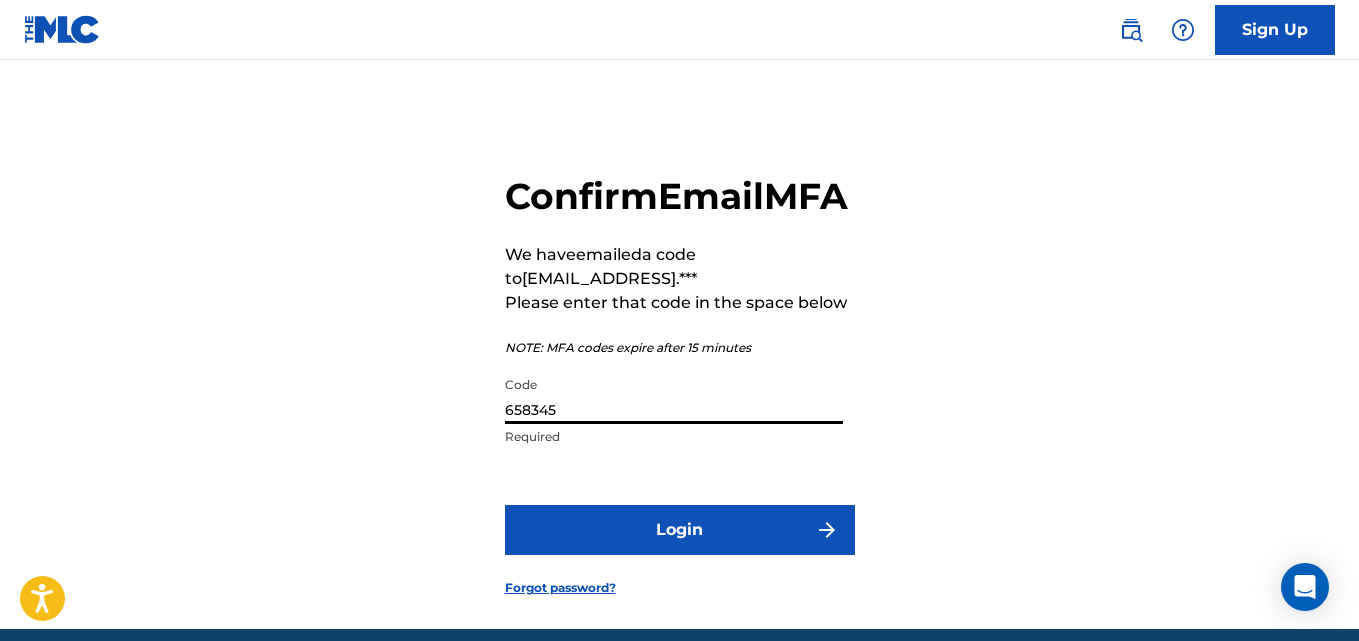 type on "658345" 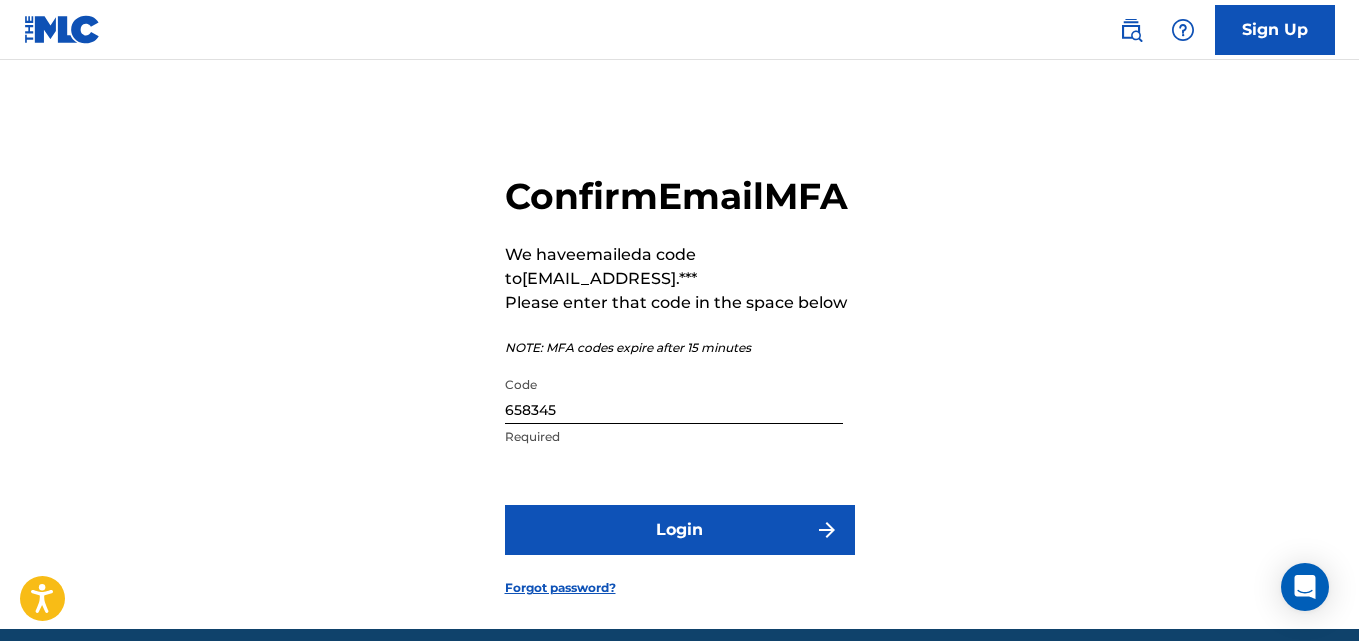 drag, startPoint x: 858, startPoint y: 646, endPoint x: 1280, endPoint y: 322, distance: 532.0338 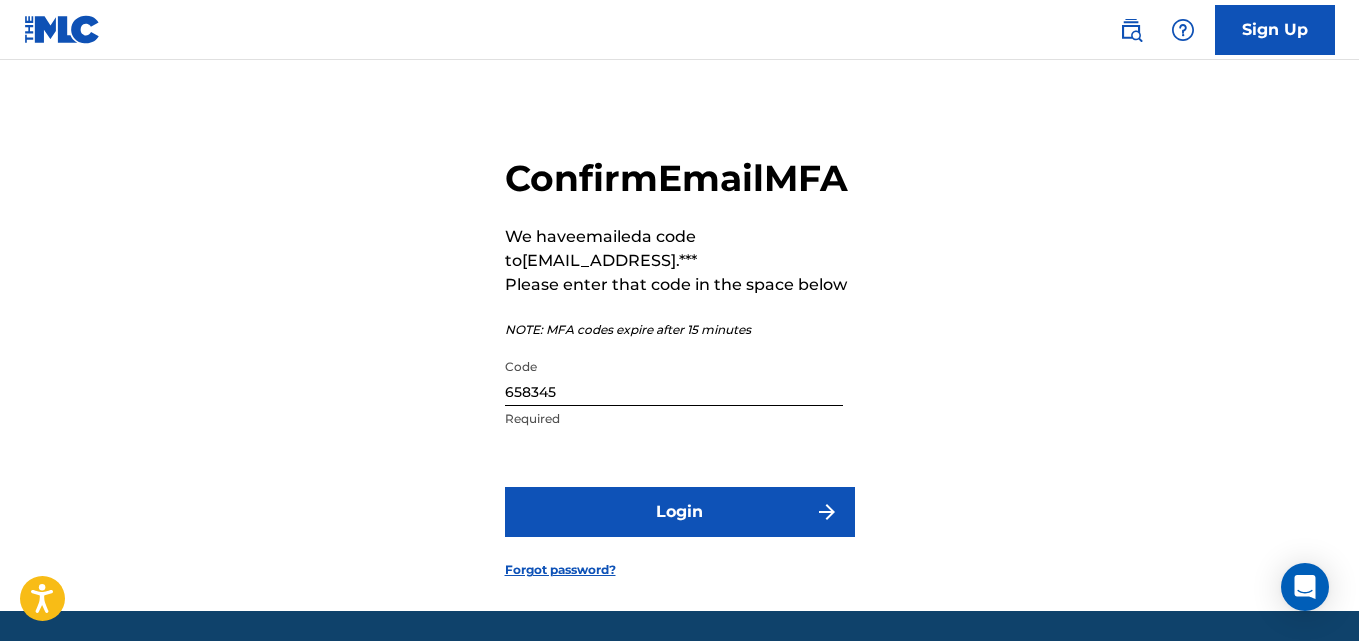 scroll, scrollTop: 31, scrollLeft: 0, axis: vertical 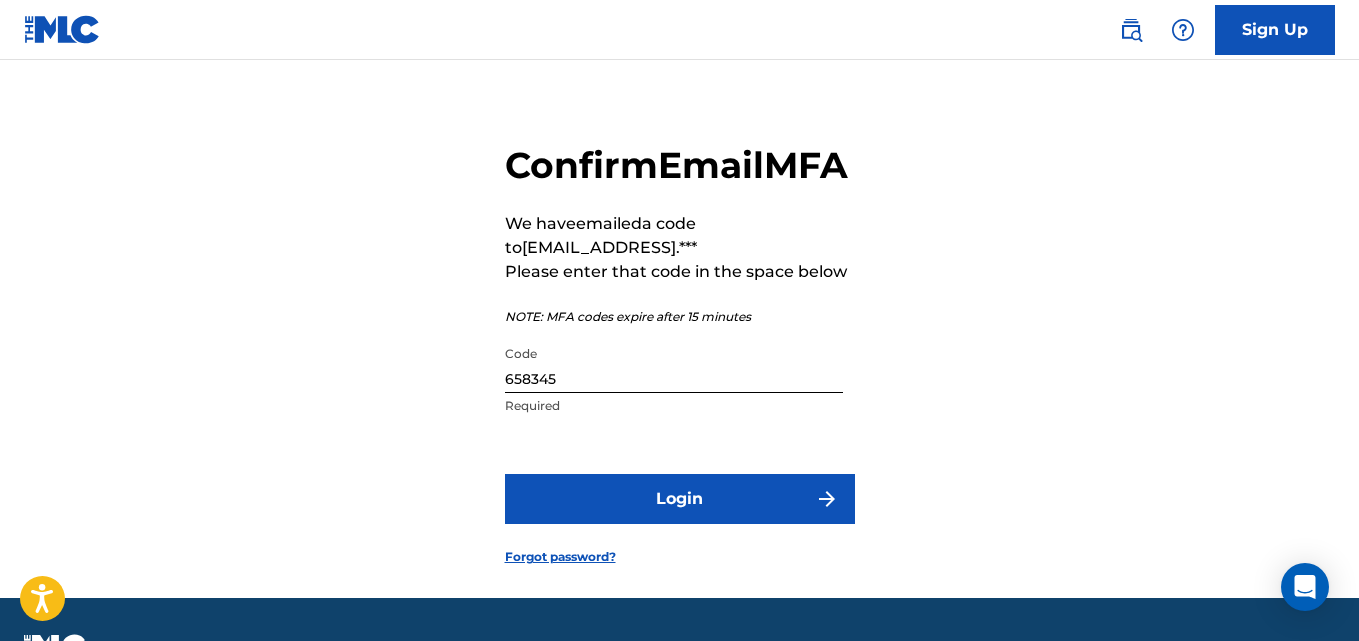 click on "Login" at bounding box center [680, 499] 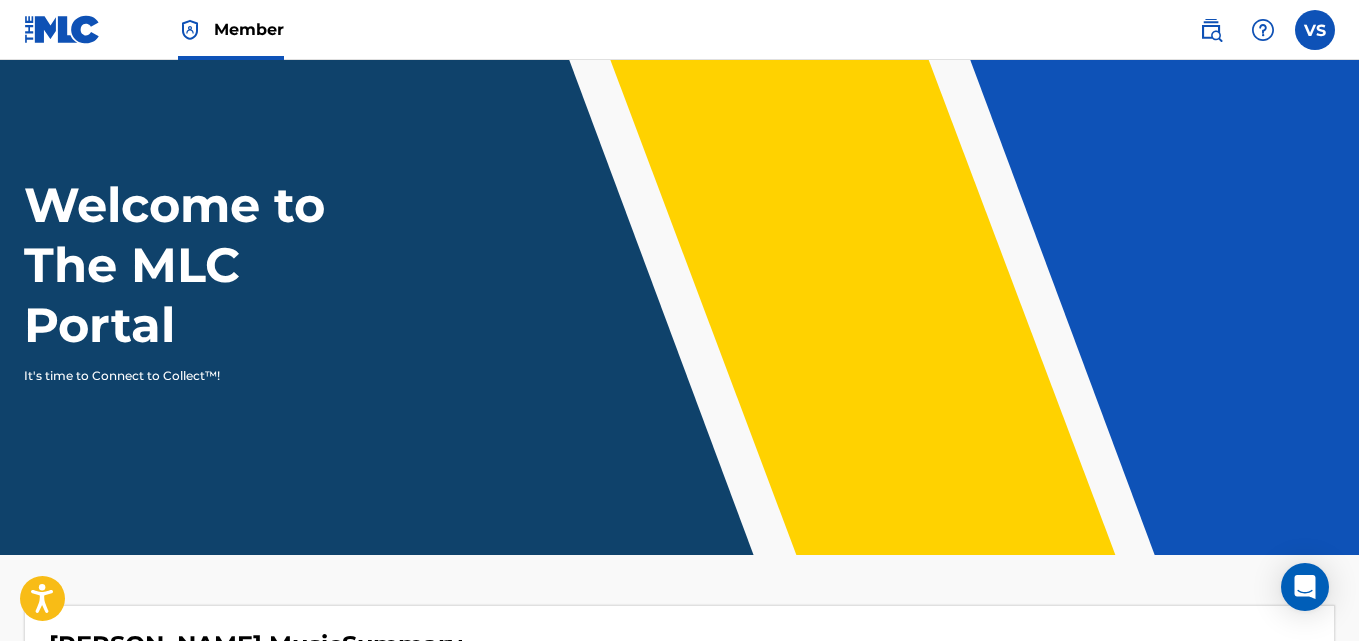 scroll, scrollTop: 0, scrollLeft: 0, axis: both 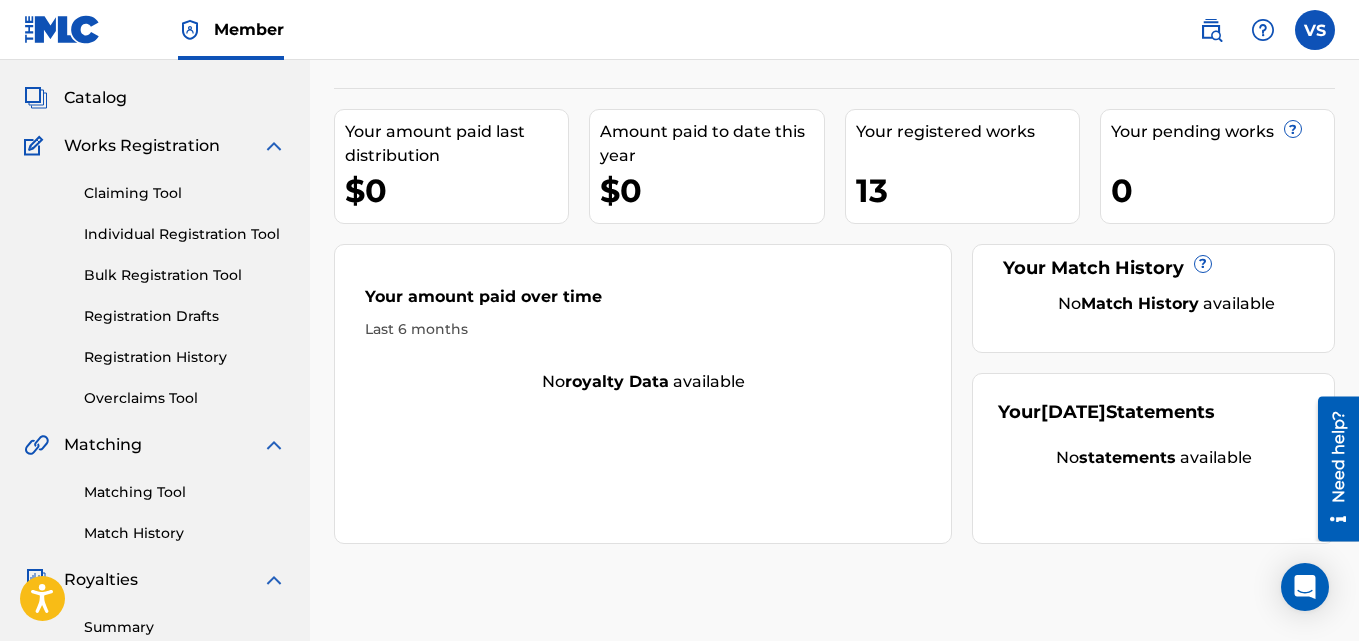 click on "Your registered works   13" at bounding box center [962, 166] 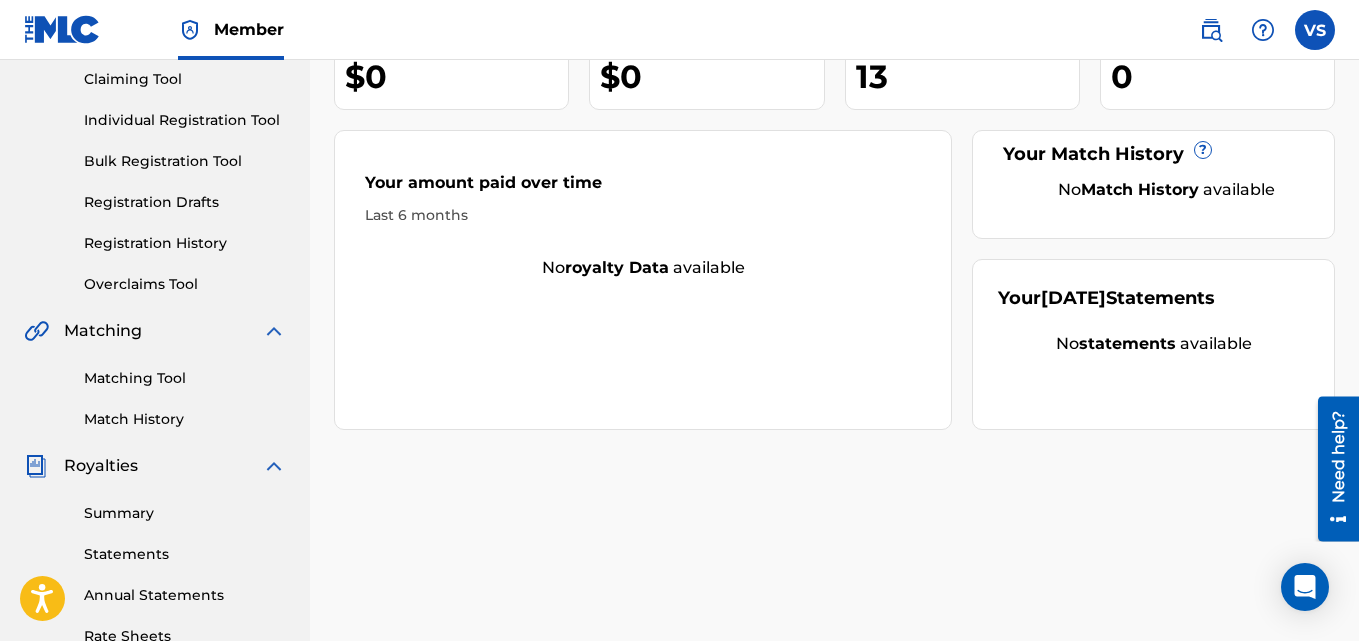 scroll, scrollTop: 236, scrollLeft: 0, axis: vertical 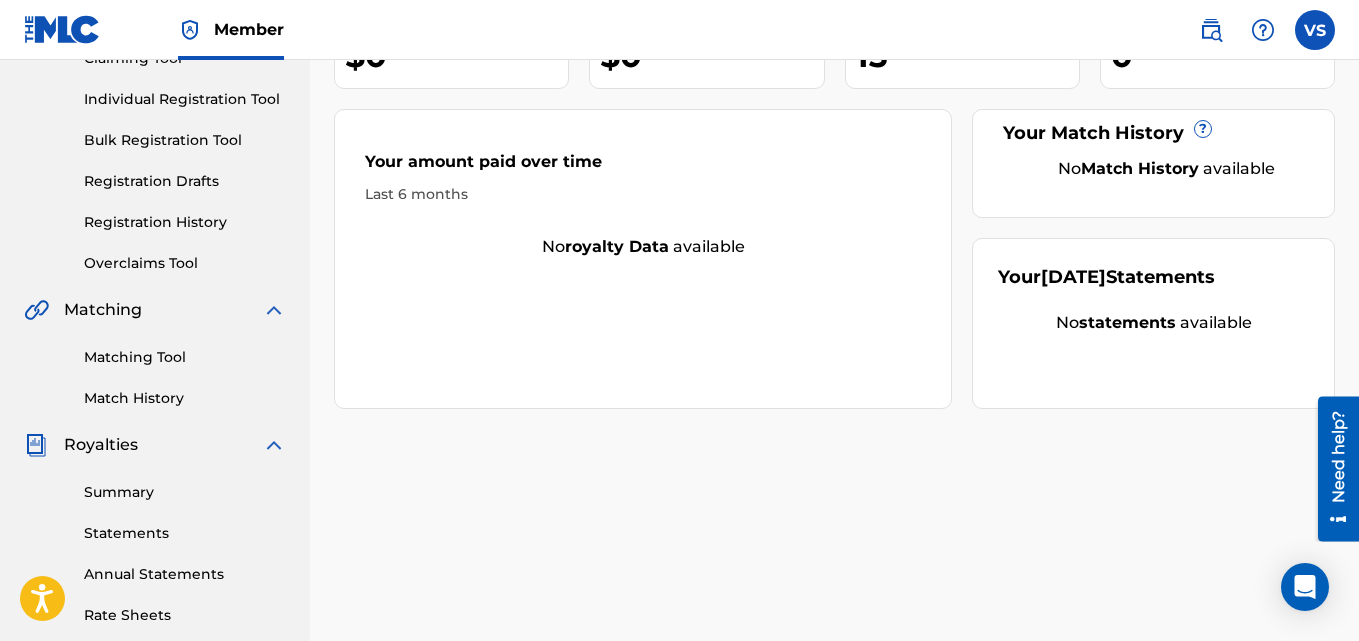 click on "Summary" at bounding box center (185, 492) 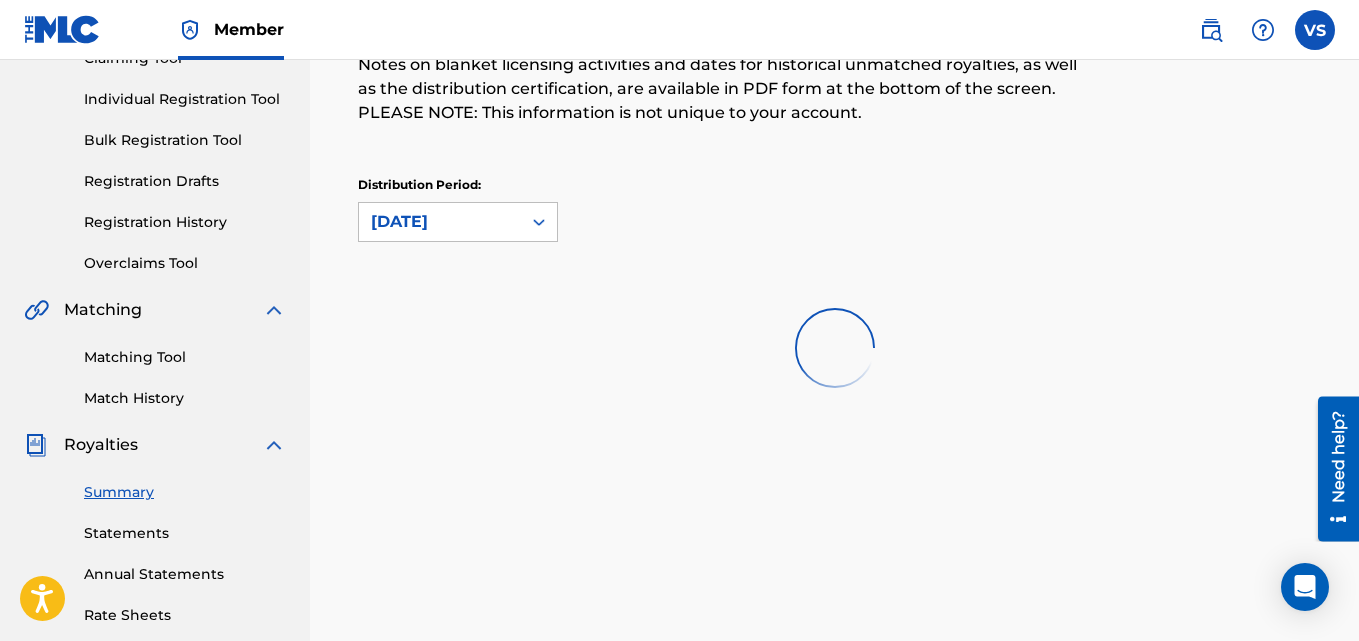 scroll, scrollTop: 0, scrollLeft: 0, axis: both 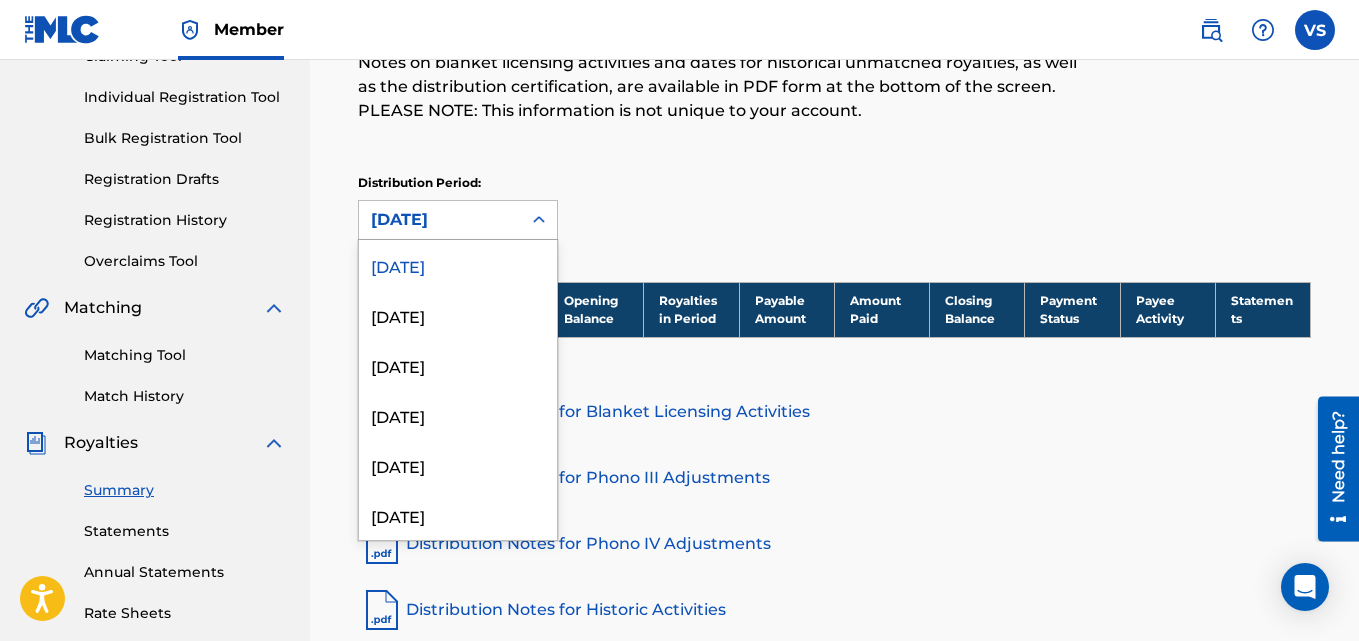 click 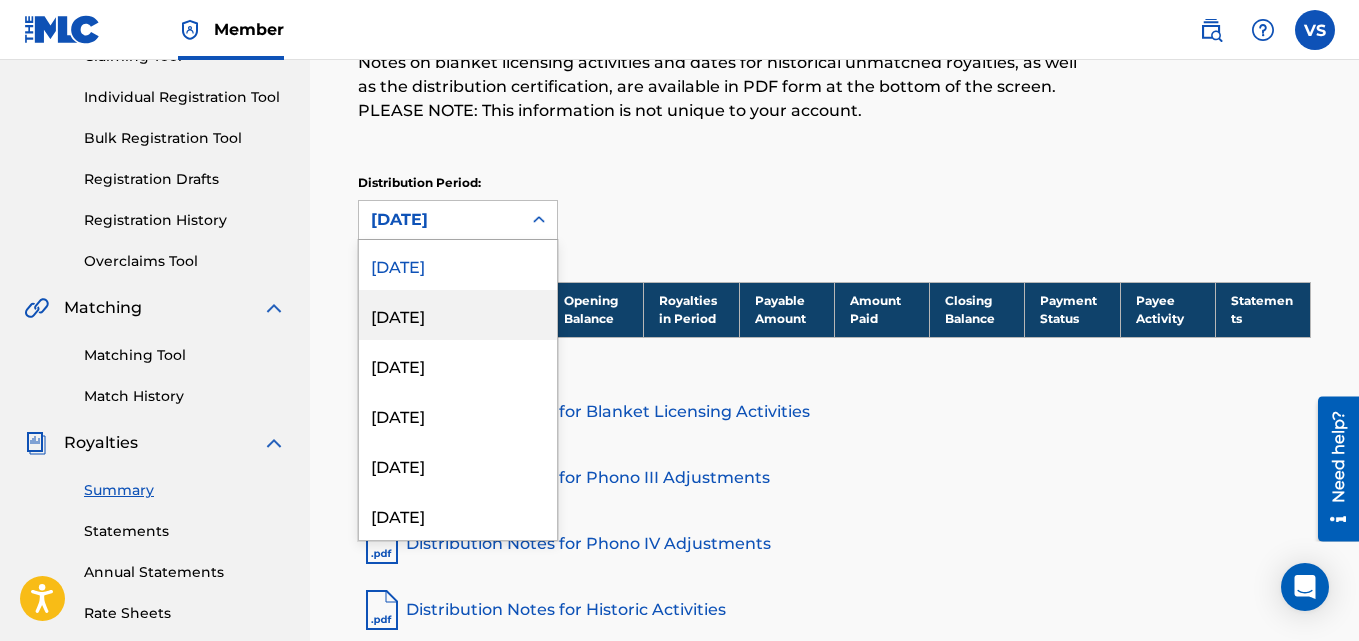 click on "[DATE]" at bounding box center [458, 315] 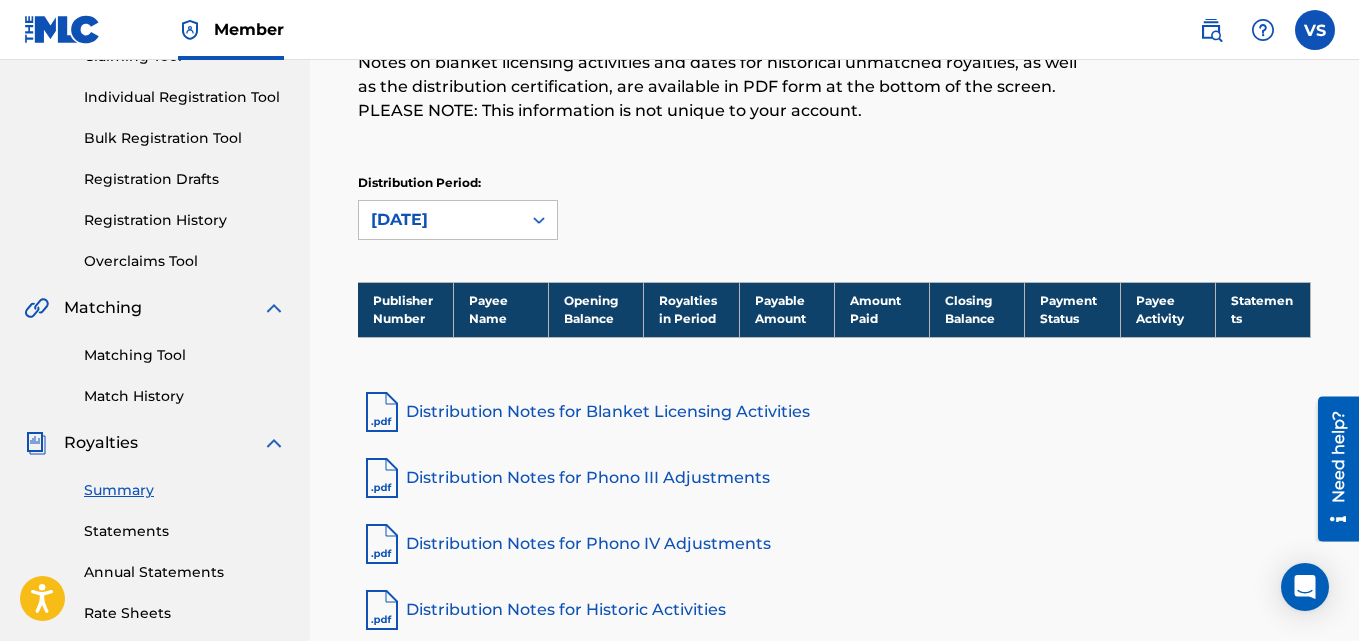 click on "Statements" at bounding box center [185, 531] 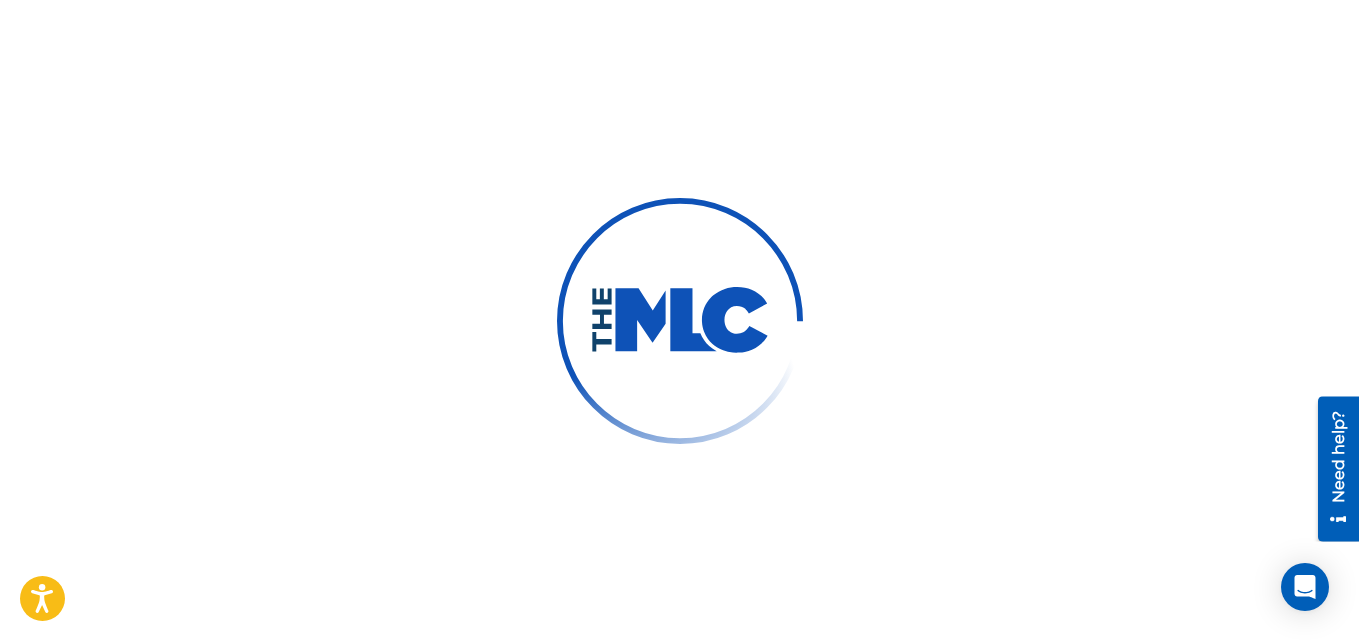 scroll, scrollTop: 0, scrollLeft: 0, axis: both 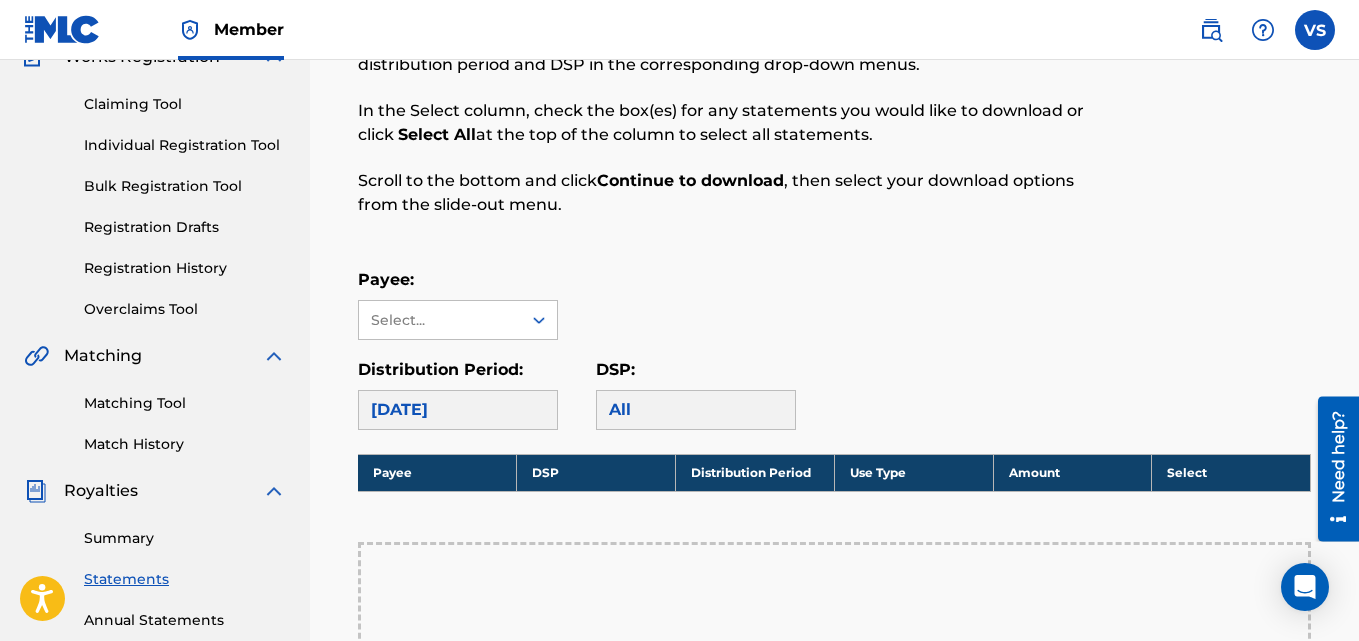 click on "[DATE]" at bounding box center (458, 410) 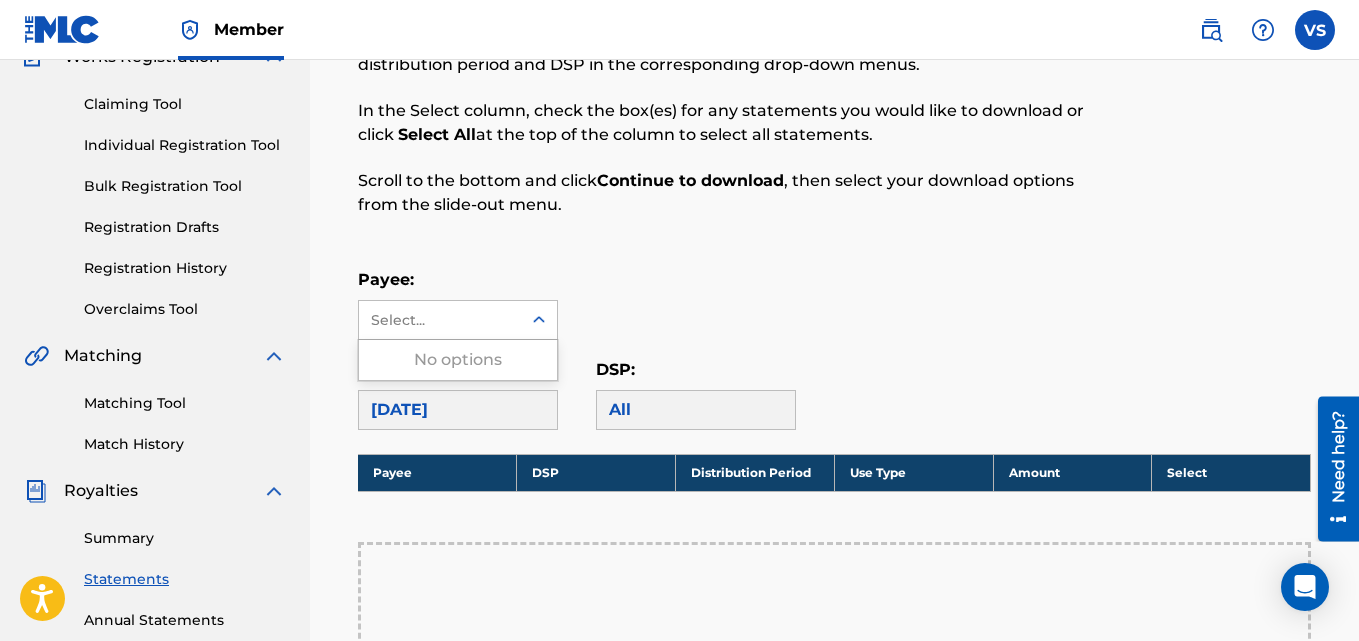 click at bounding box center (539, 320) 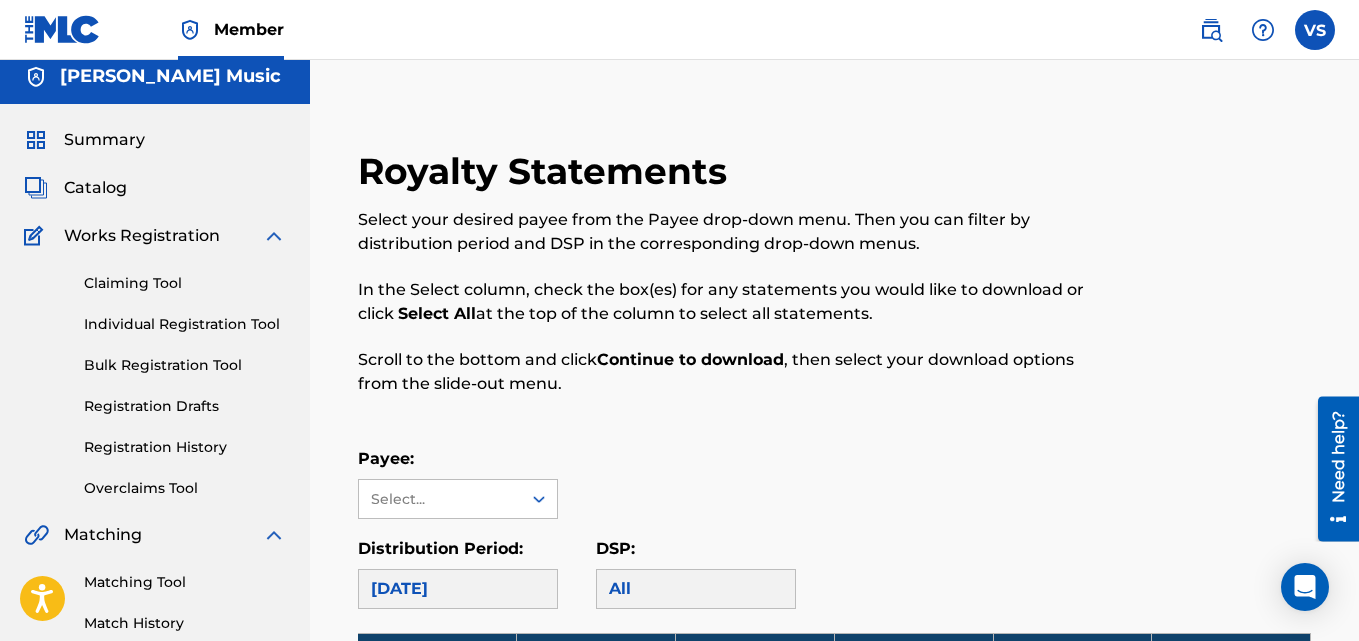 scroll, scrollTop: 0, scrollLeft: 0, axis: both 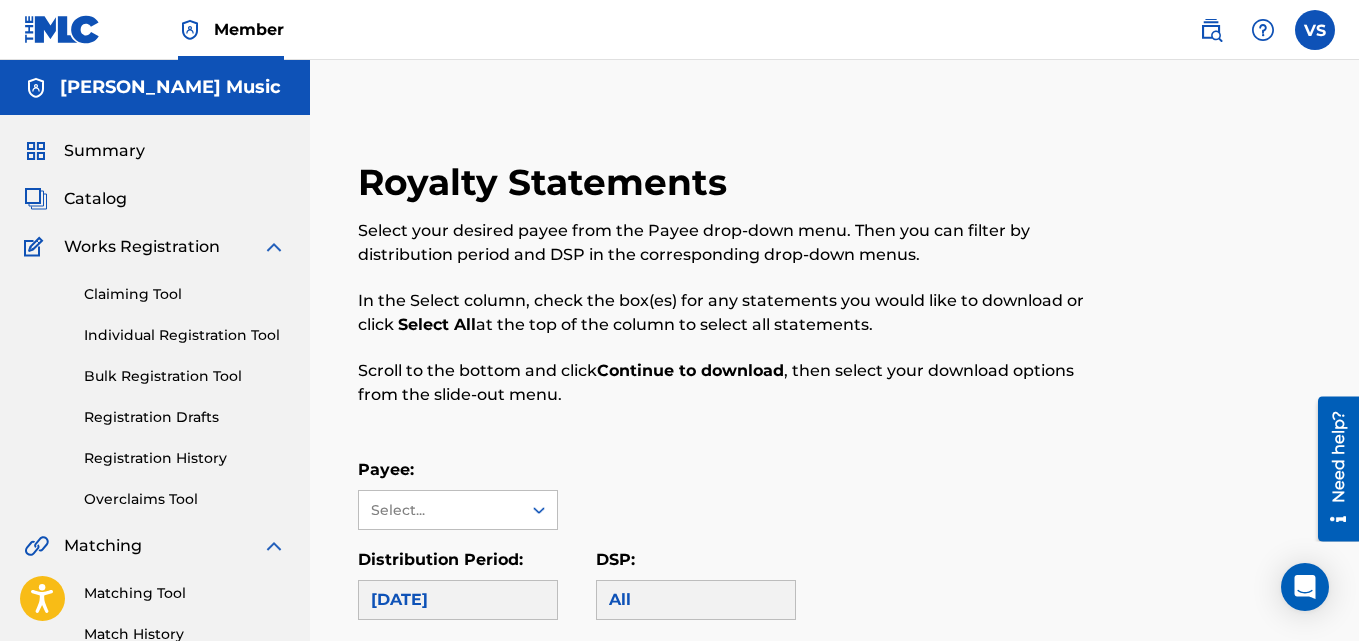 click on "Catalog" at bounding box center [75, 199] 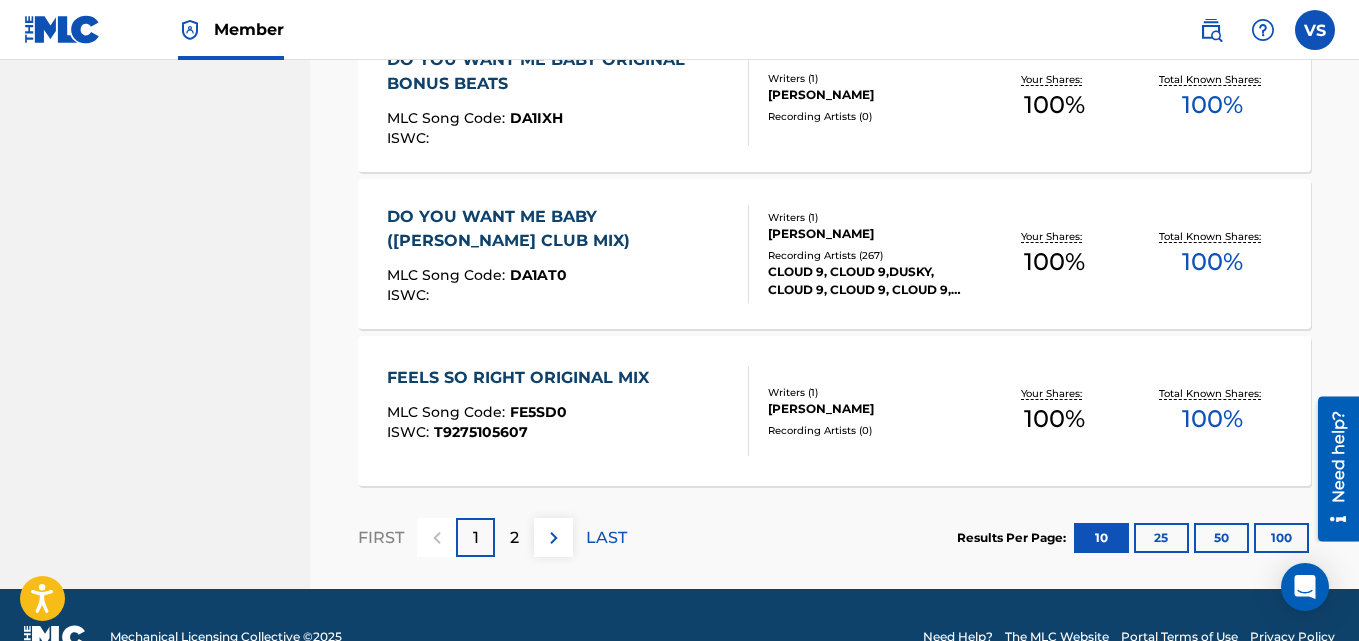 scroll, scrollTop: 1665, scrollLeft: 0, axis: vertical 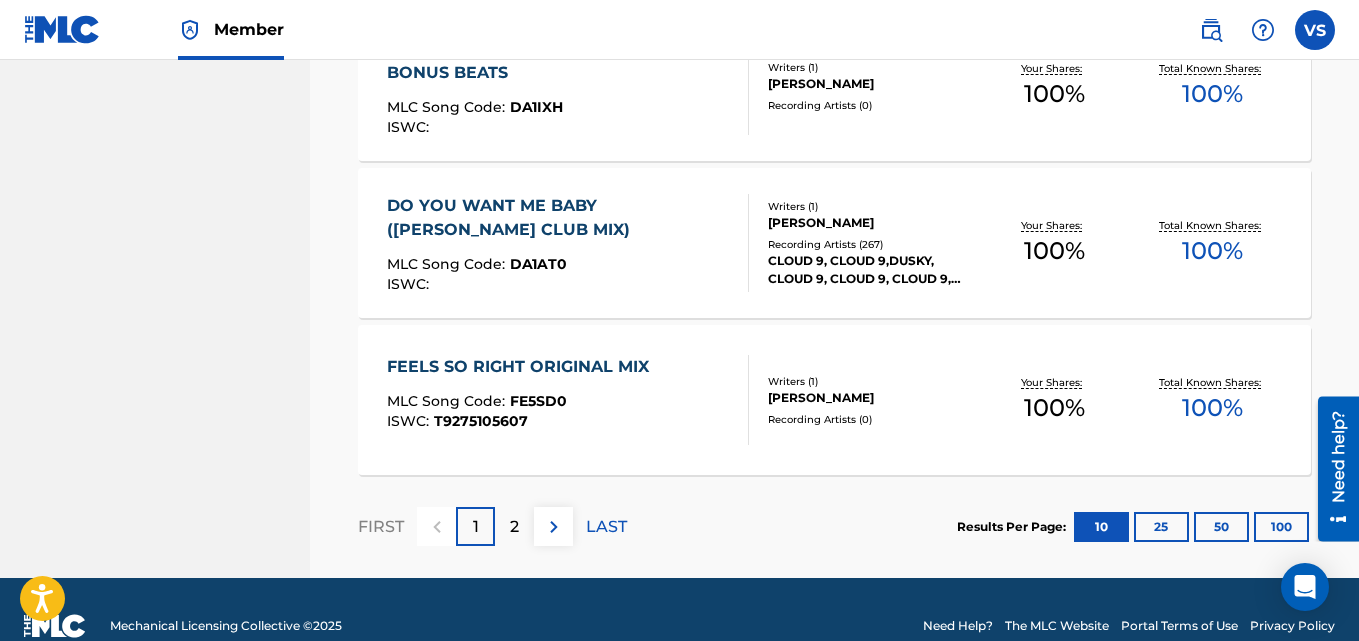 drag, startPoint x: 1365, startPoint y: 86, endPoint x: 10, endPoint y: 21, distance: 1356.5581 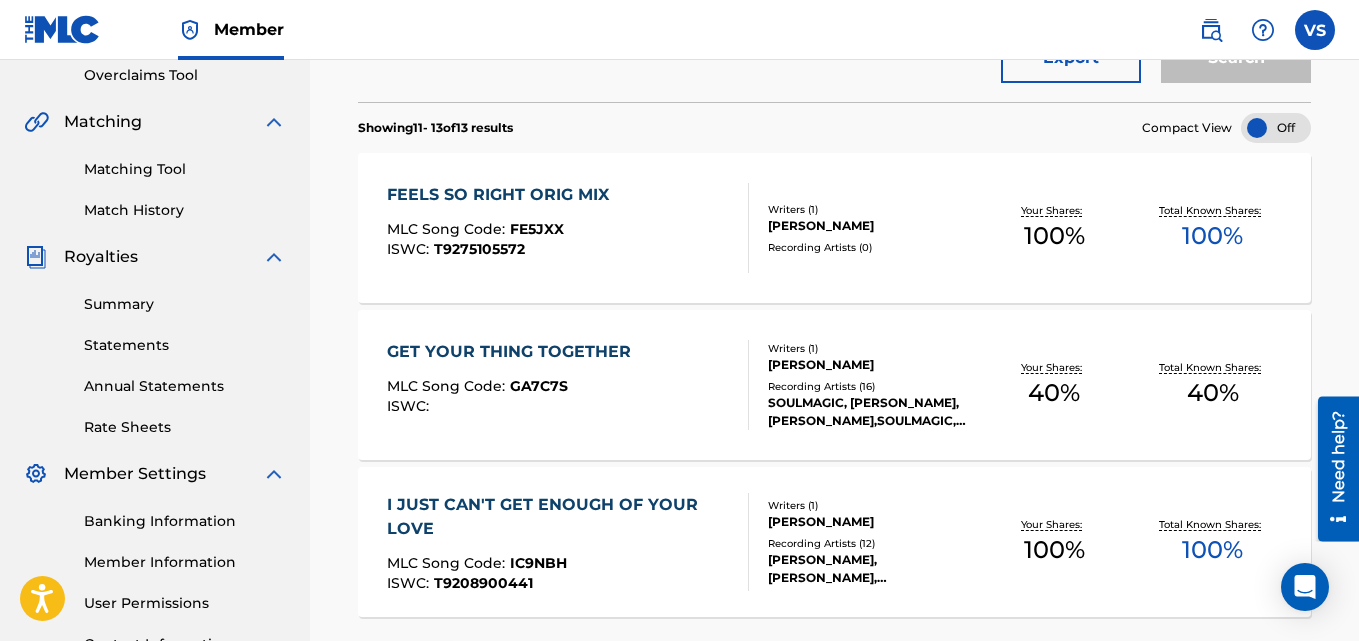 scroll, scrollTop: 591, scrollLeft: 0, axis: vertical 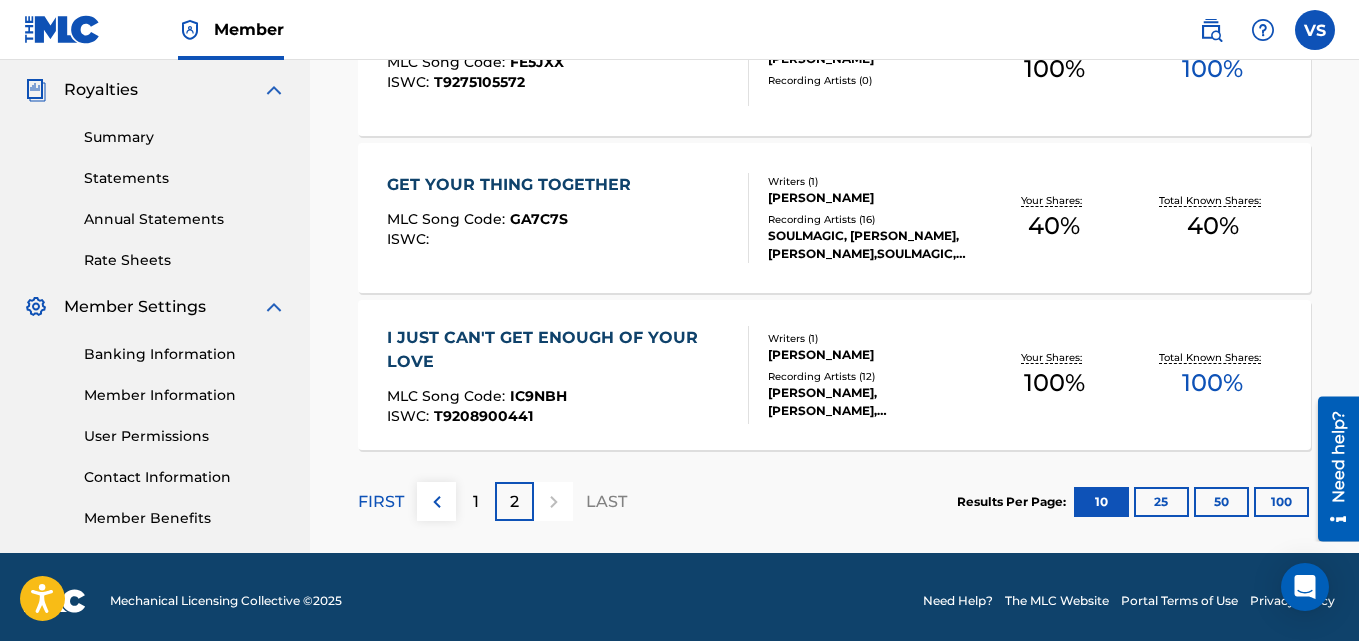 click on "1" at bounding box center [475, 501] 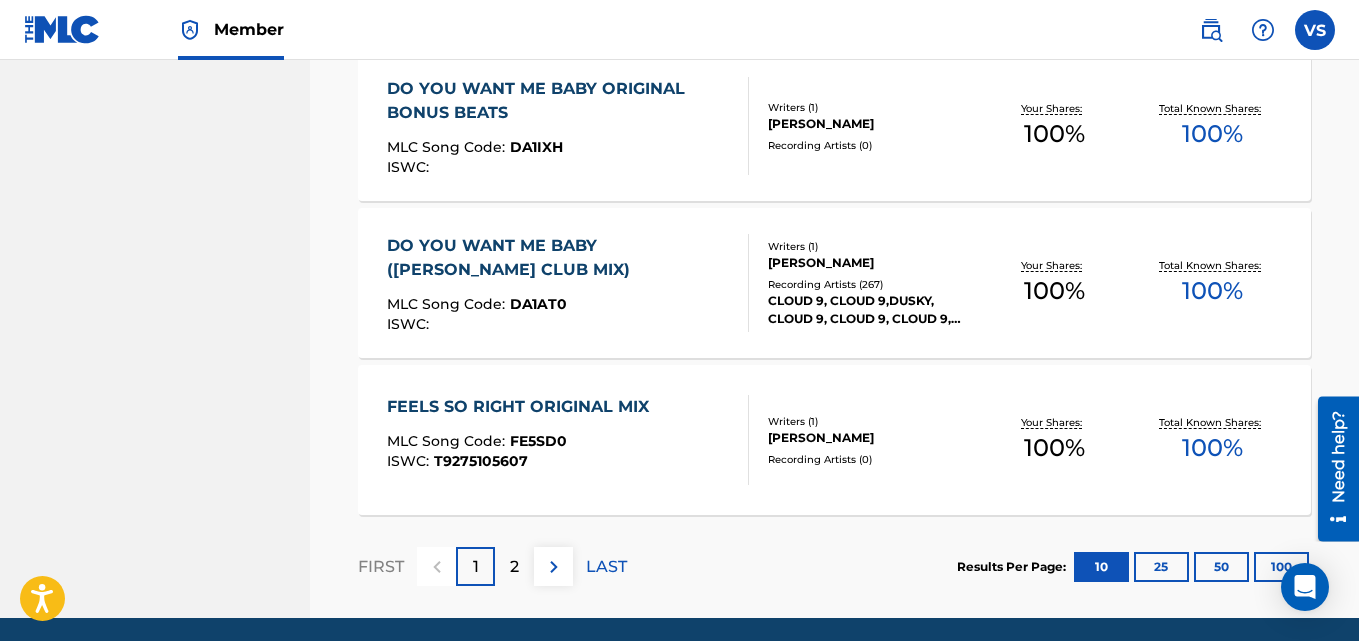 scroll, scrollTop: 1629, scrollLeft: 0, axis: vertical 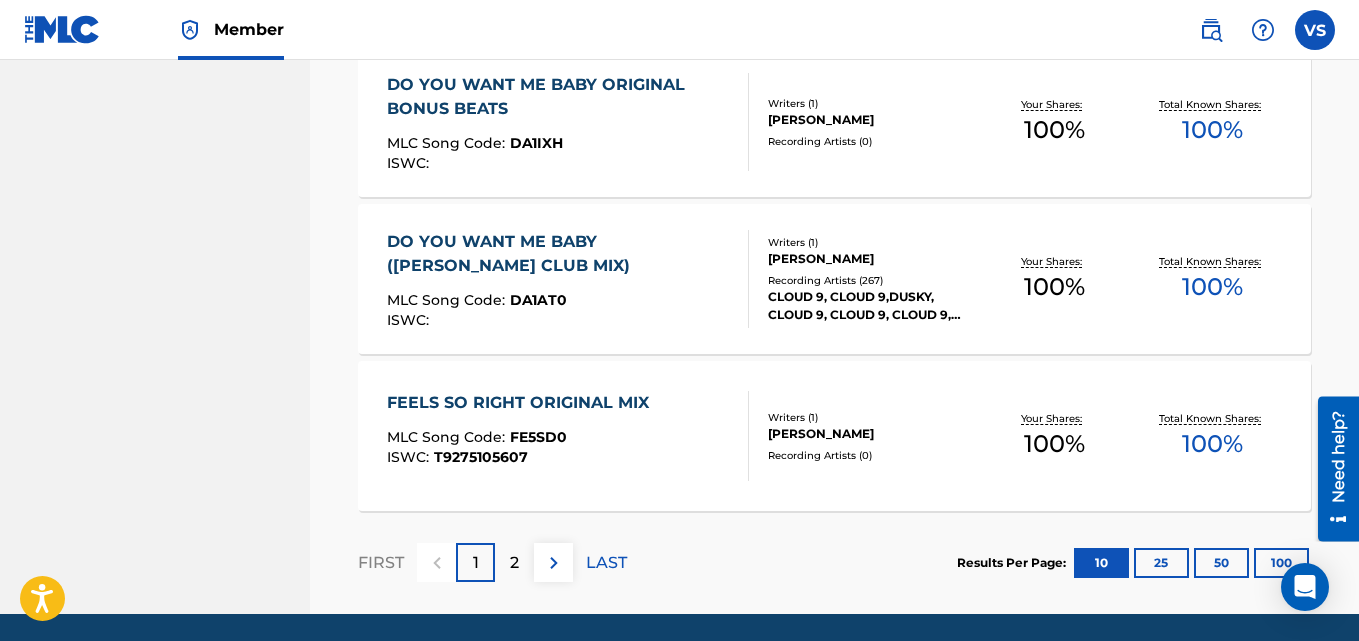 click on "2" at bounding box center [514, 563] 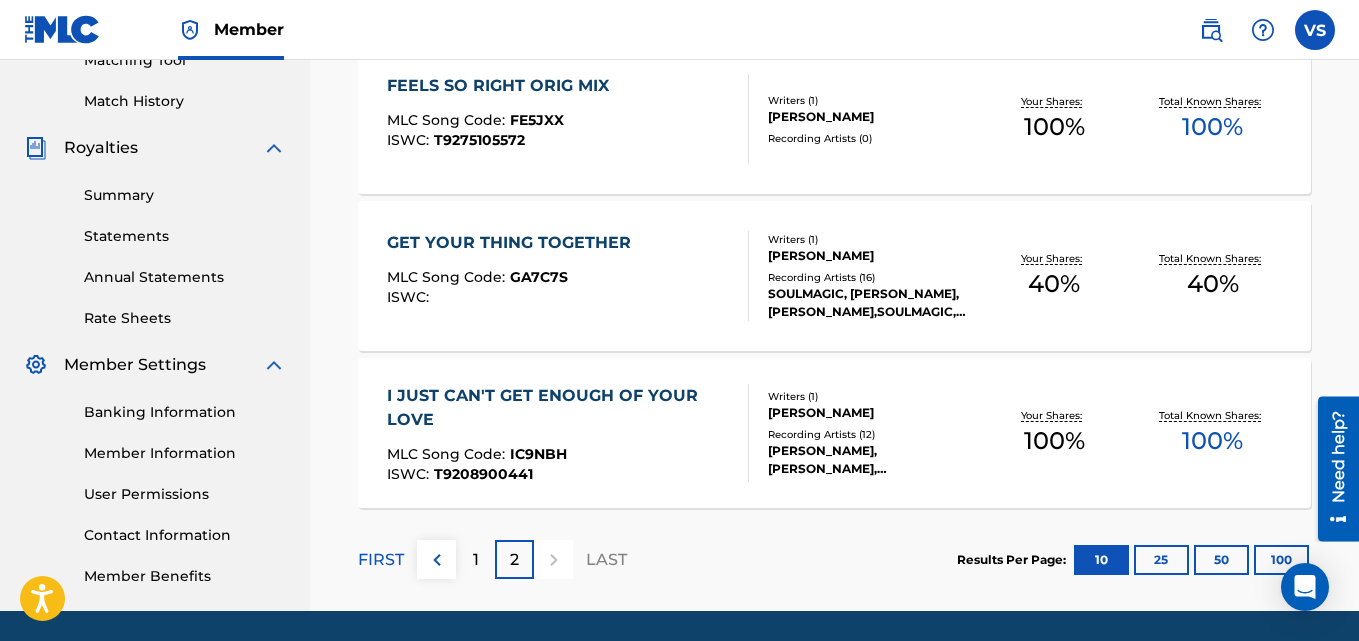scroll, scrollTop: 534, scrollLeft: 0, axis: vertical 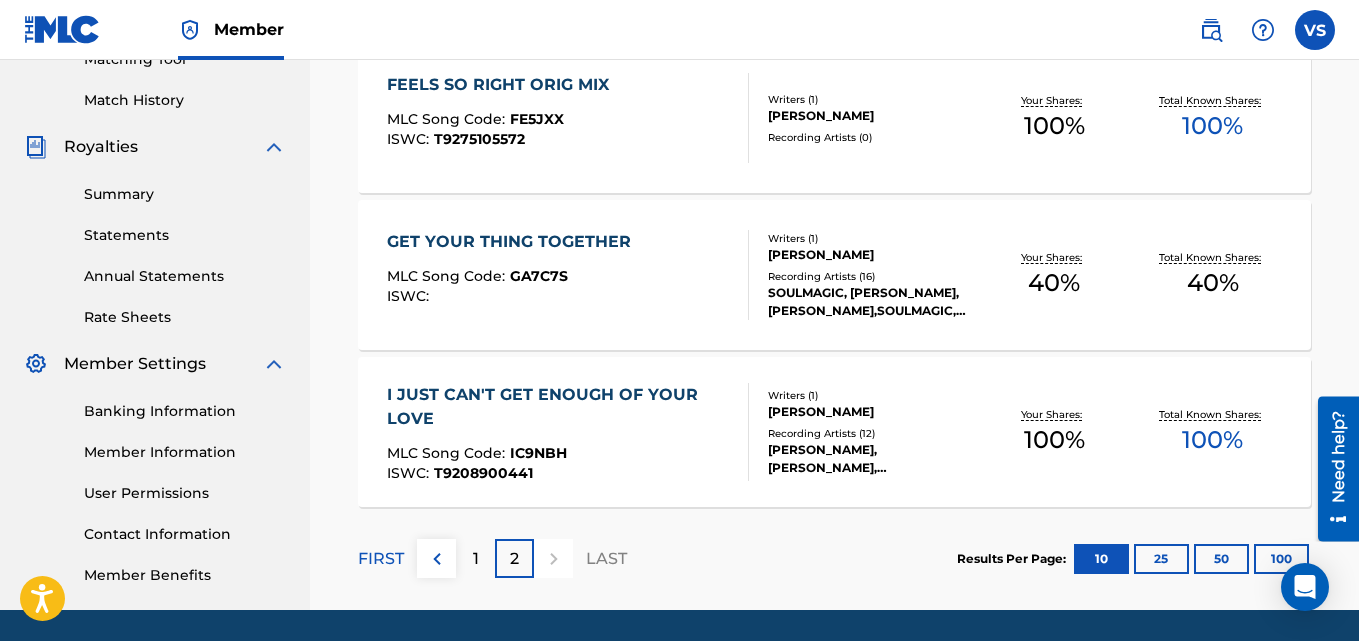 click on "LAST" at bounding box center (606, 559) 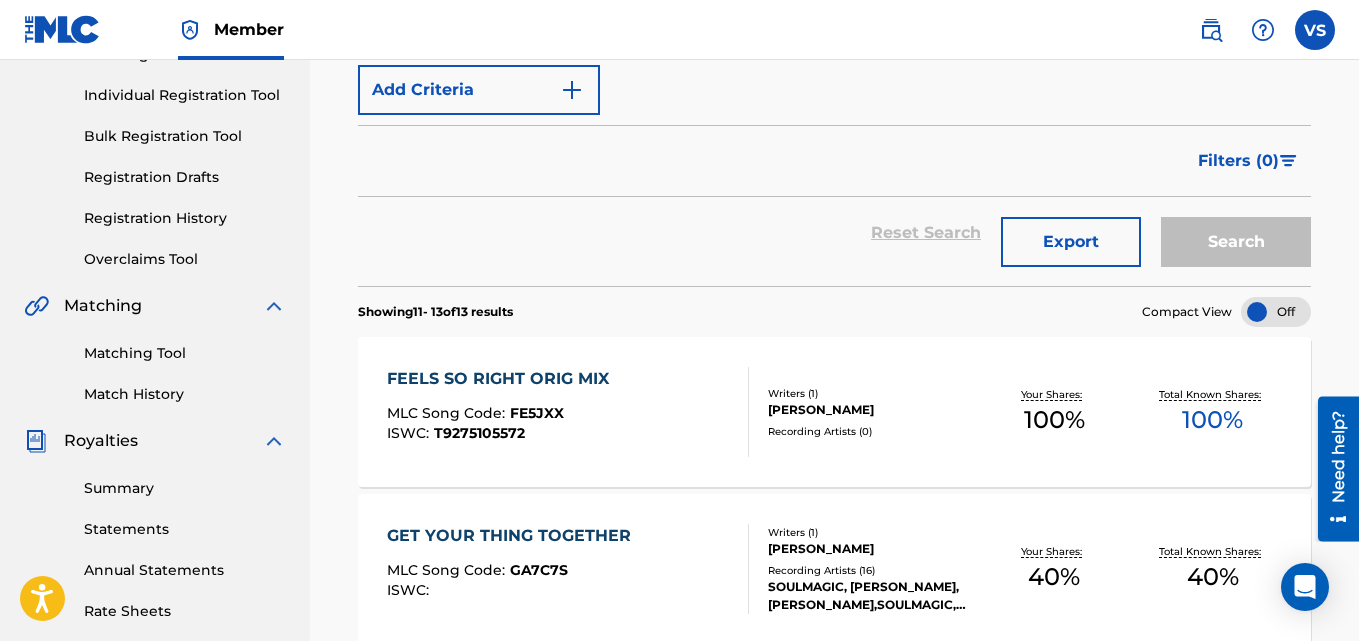 scroll, scrollTop: 237, scrollLeft: 0, axis: vertical 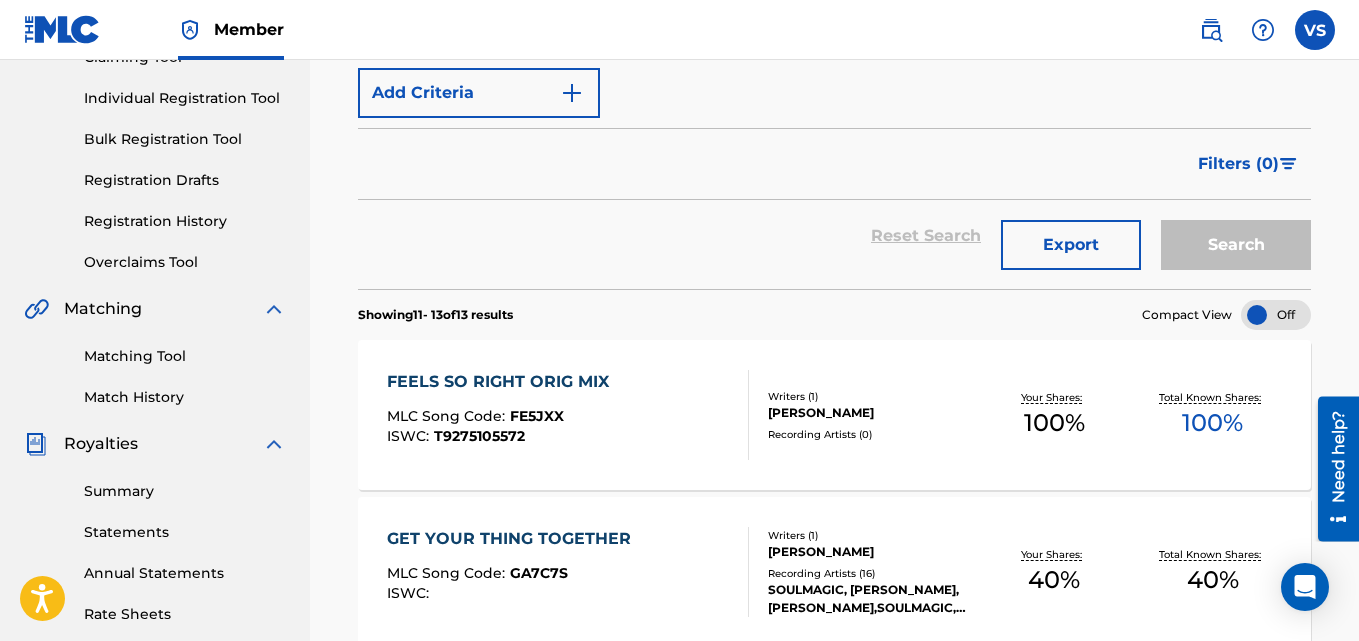 click on "Matching Tool" at bounding box center [185, 356] 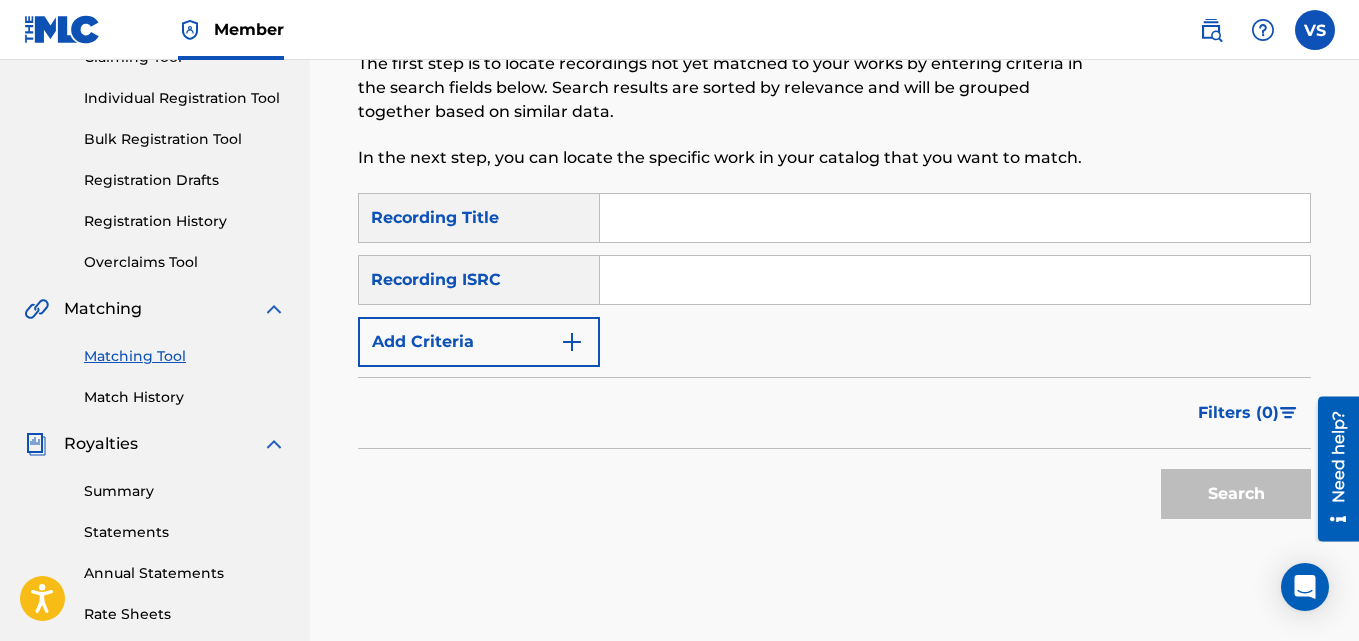 scroll, scrollTop: 0, scrollLeft: 0, axis: both 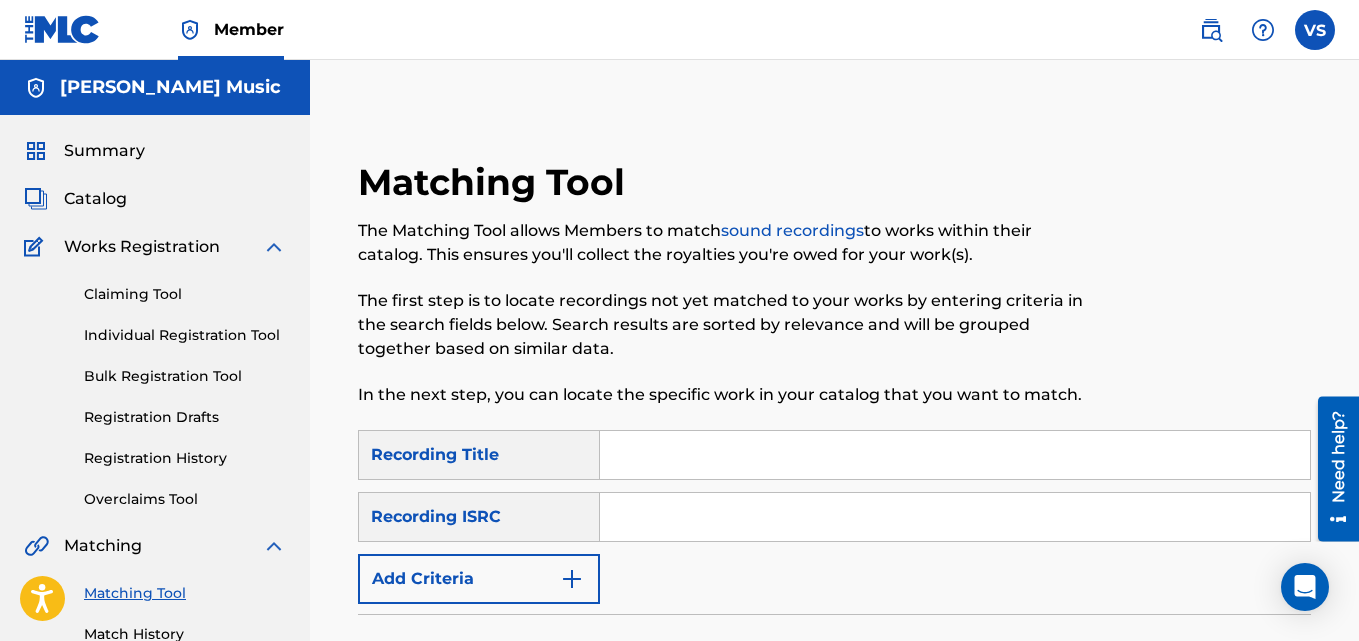 click on "Claiming Tool" at bounding box center (185, 294) 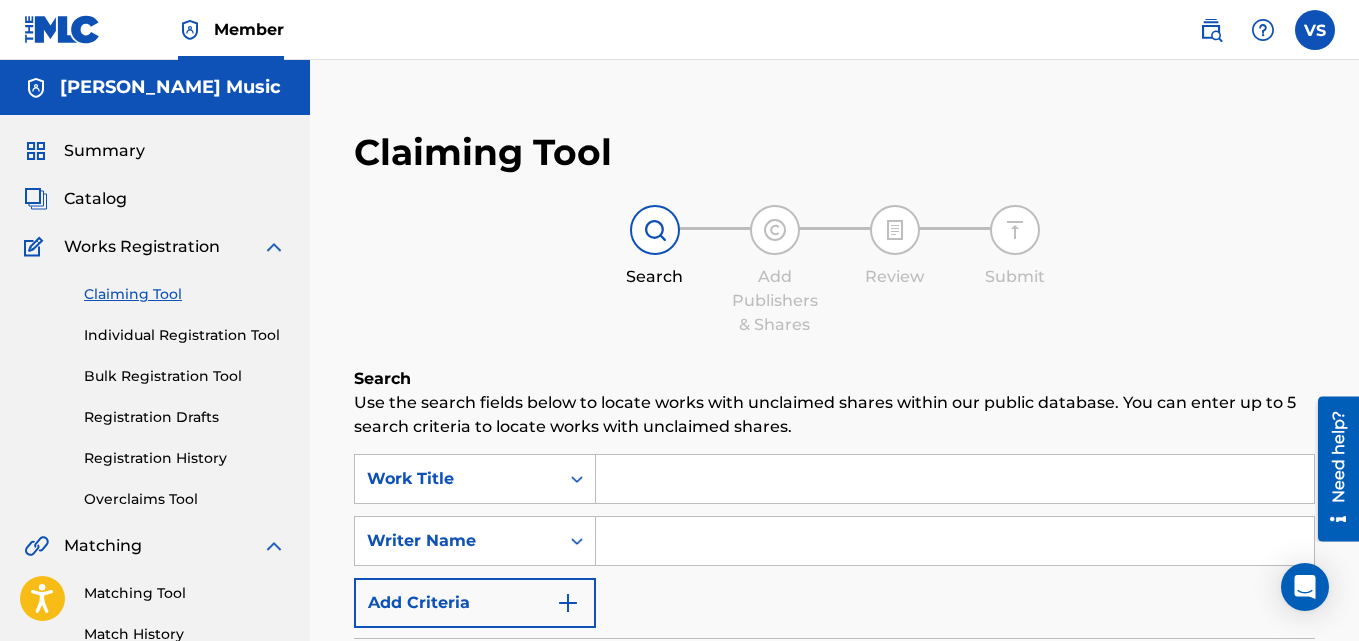 click at bounding box center [955, 479] 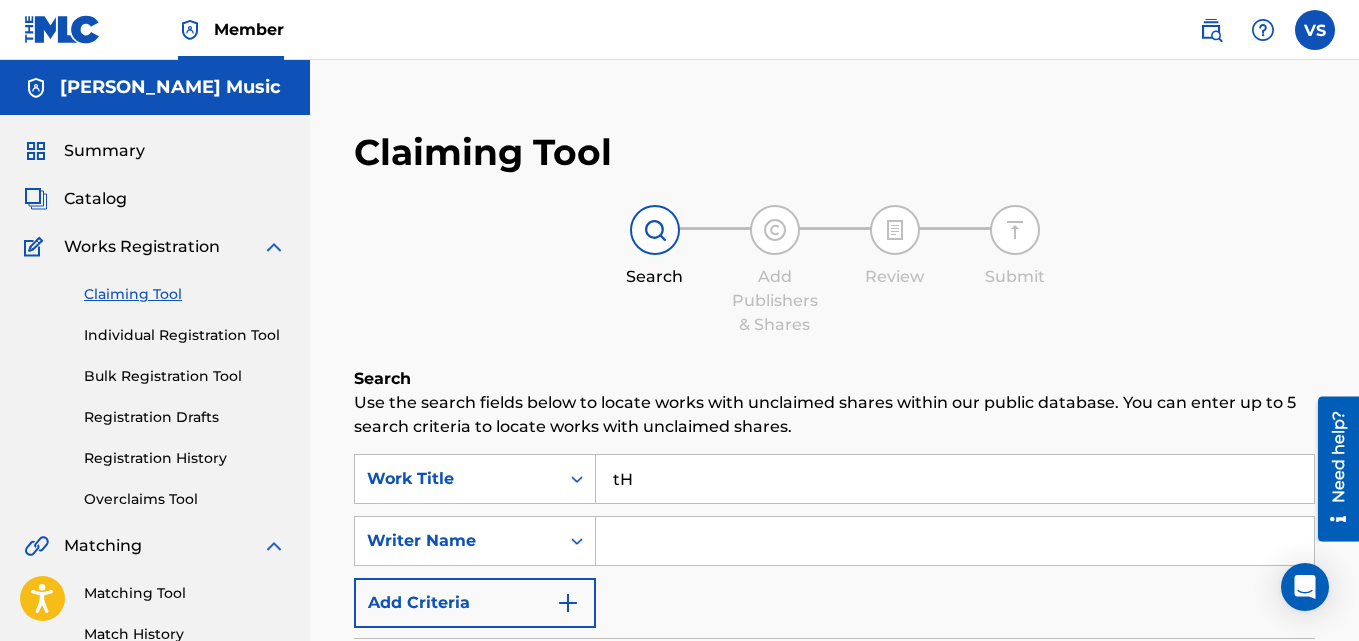 type on "t" 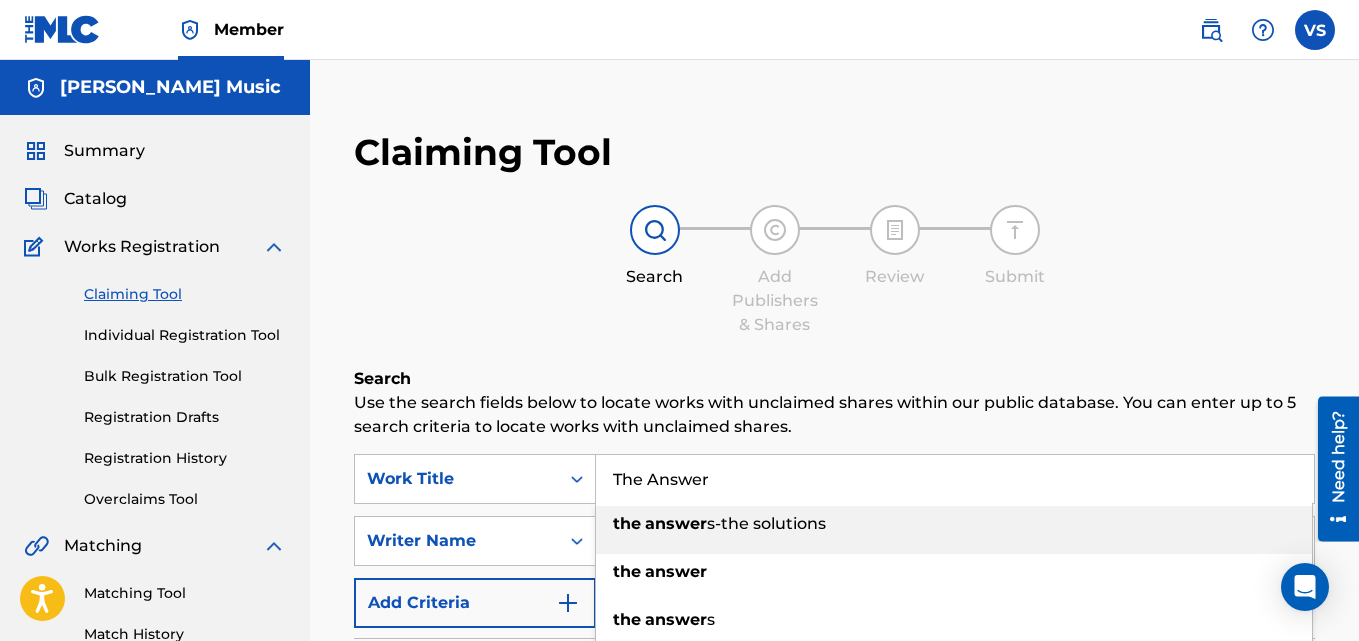 type on "The Answer" 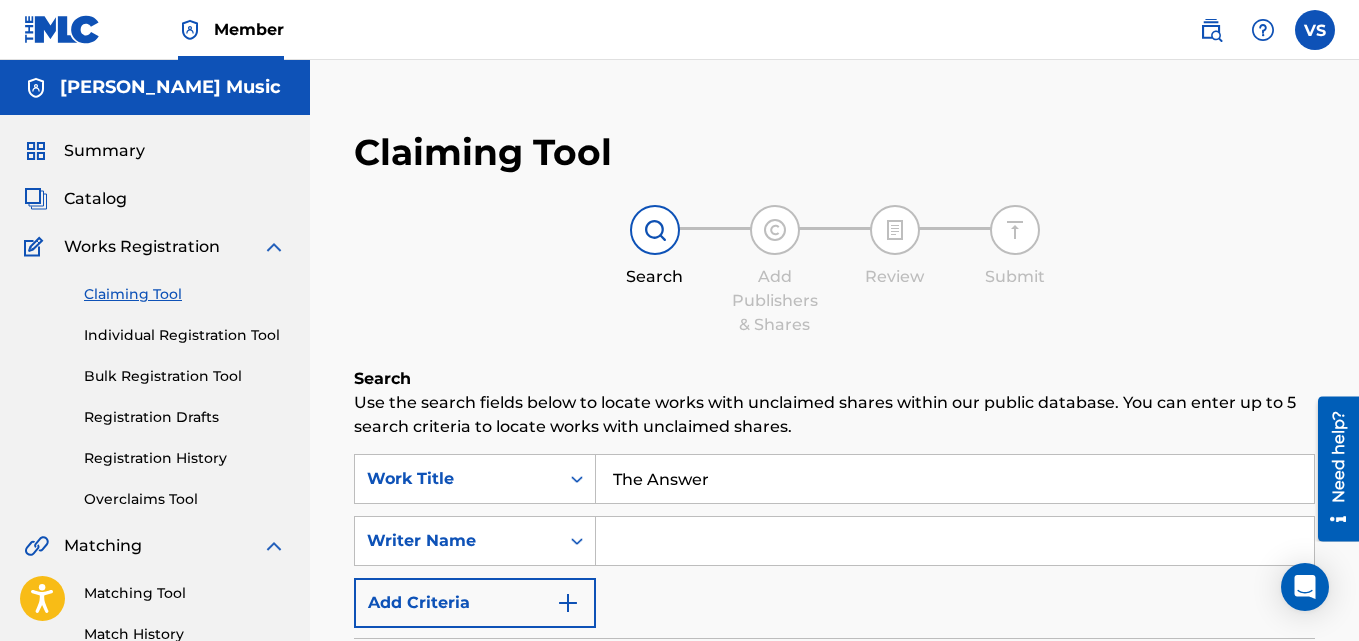 click on "Search" at bounding box center (834, 379) 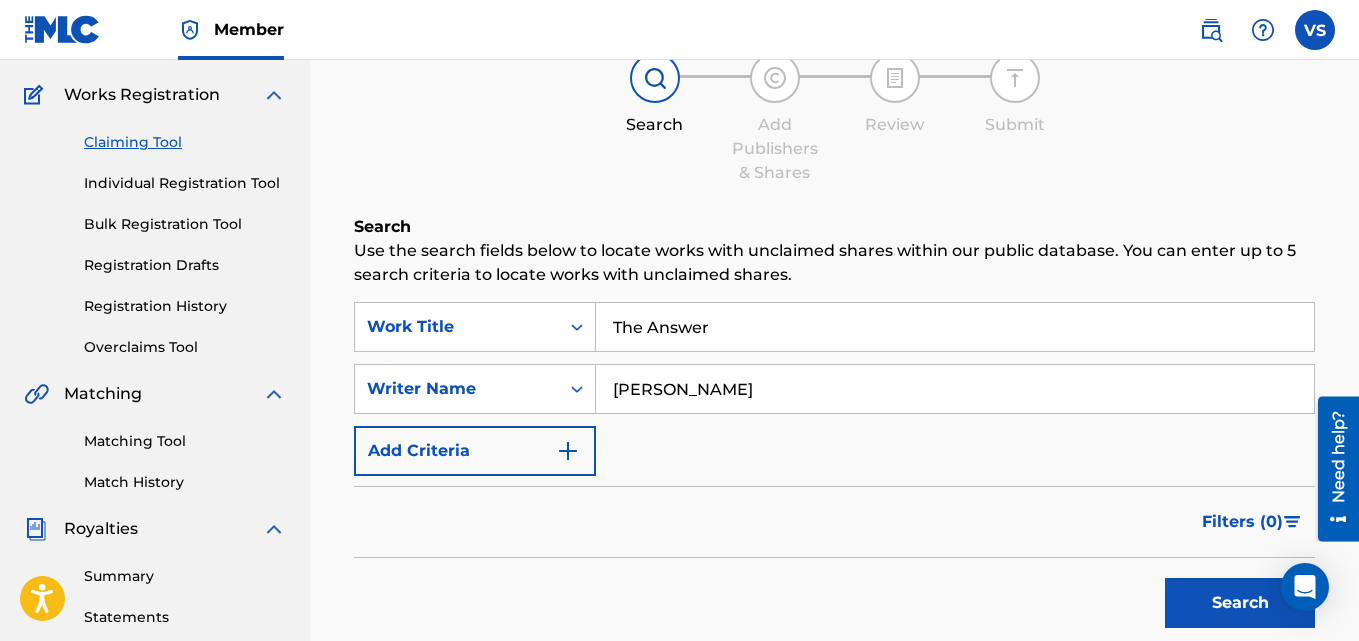 scroll, scrollTop: 157, scrollLeft: 0, axis: vertical 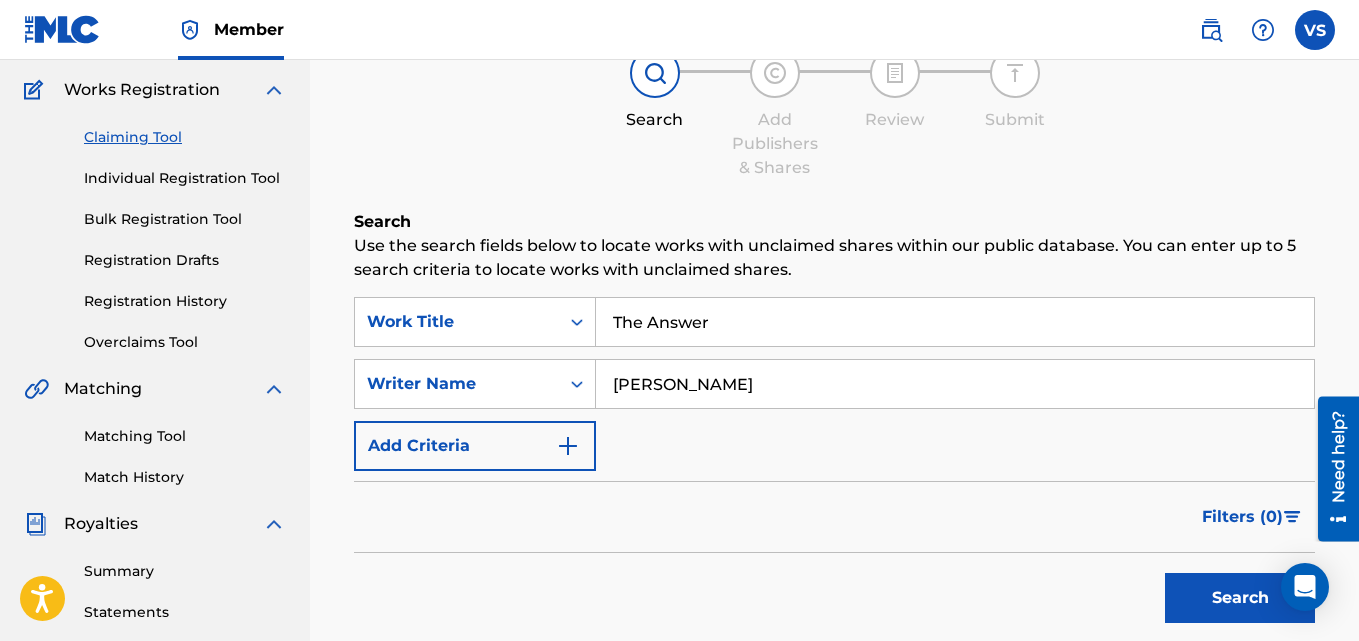 type on "[PERSON_NAME]" 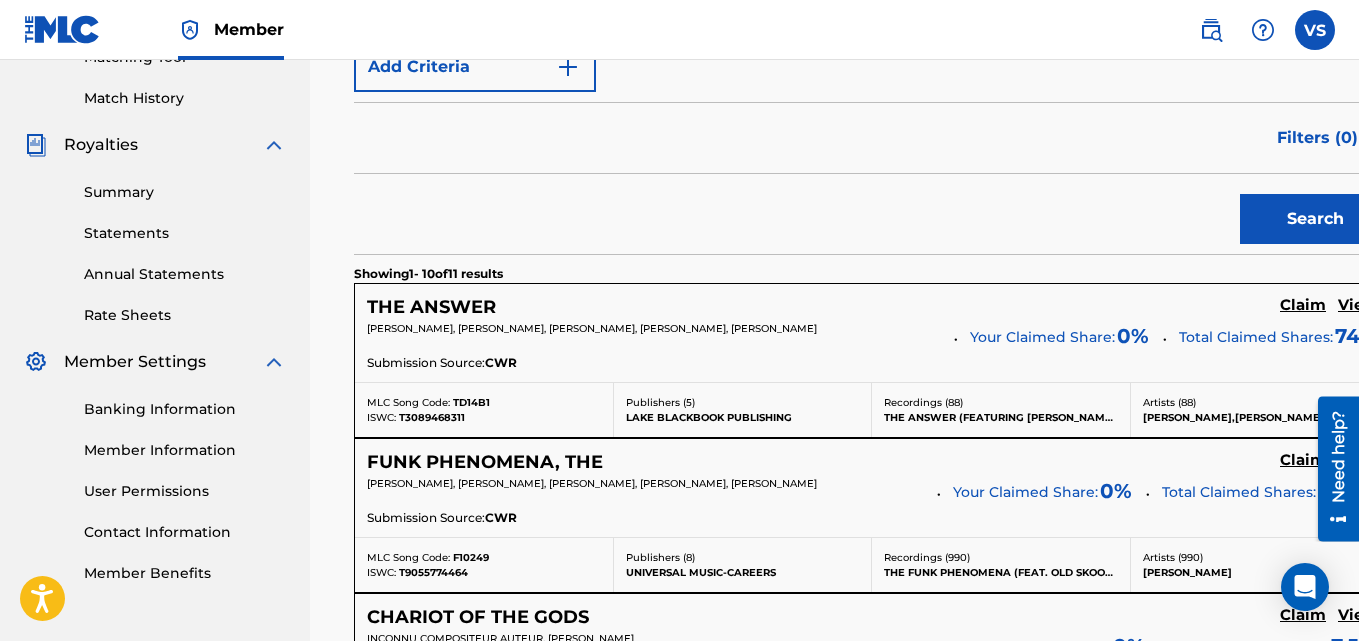 scroll, scrollTop: 589, scrollLeft: 0, axis: vertical 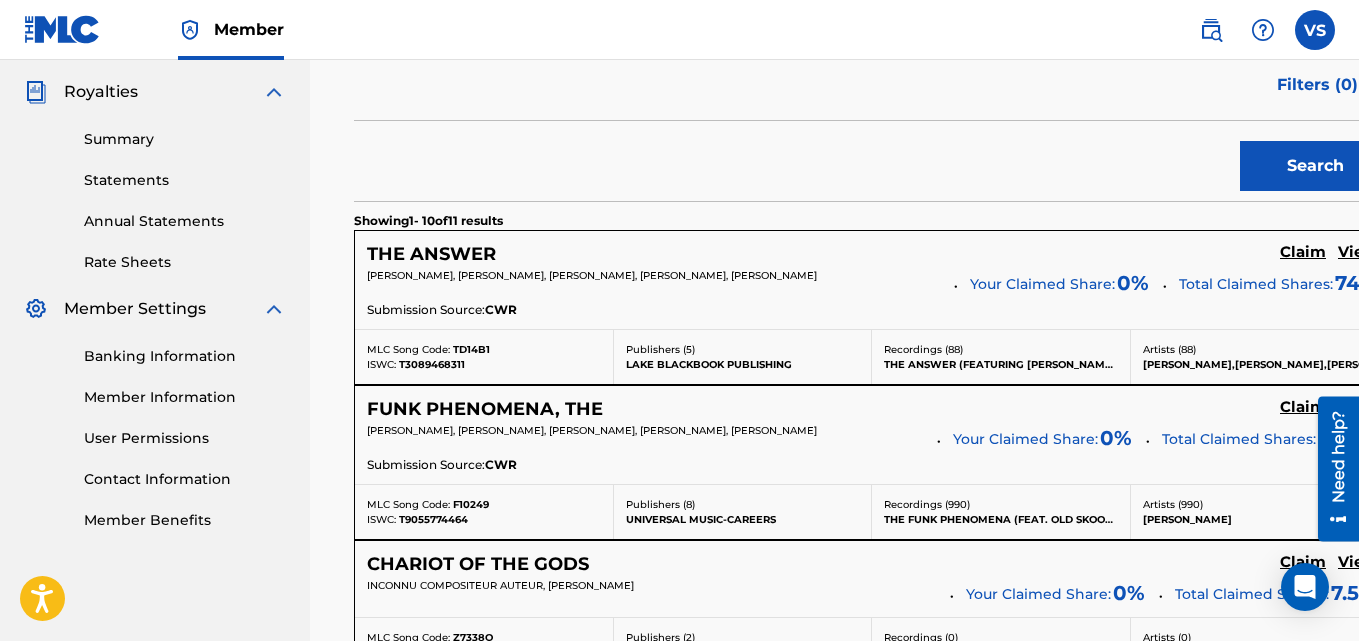 click on "Claim" at bounding box center (1303, 252) 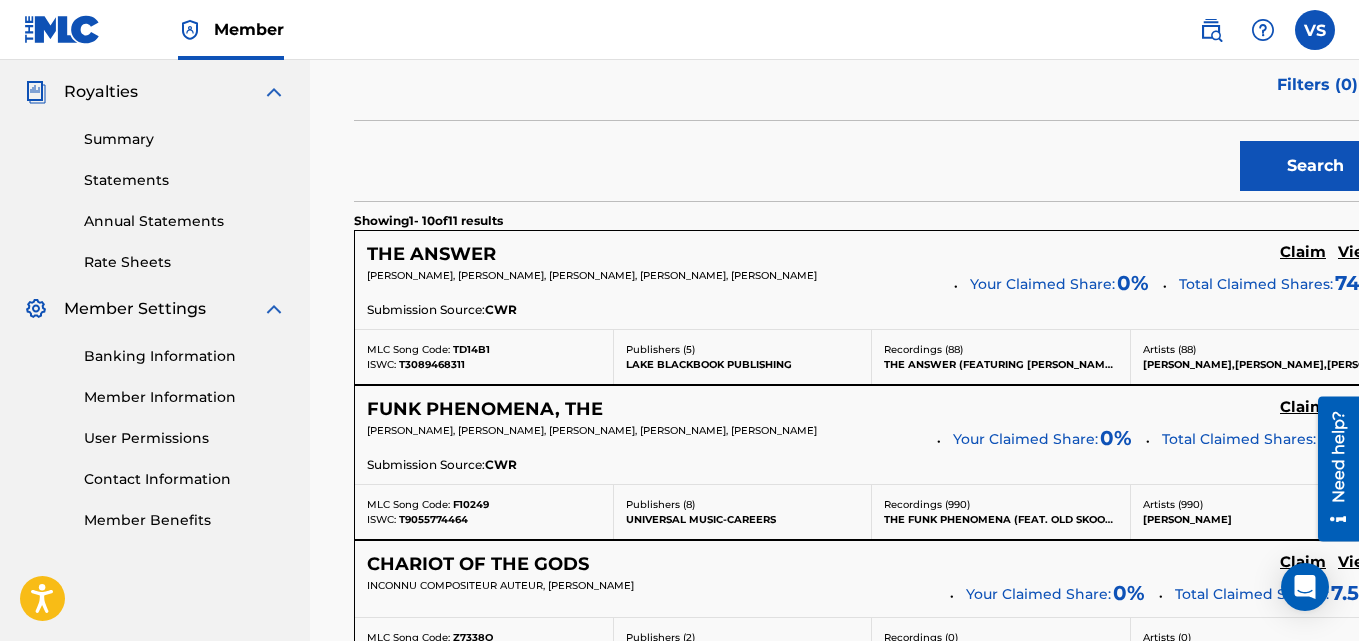click on "Claim" at bounding box center [1303, 252] 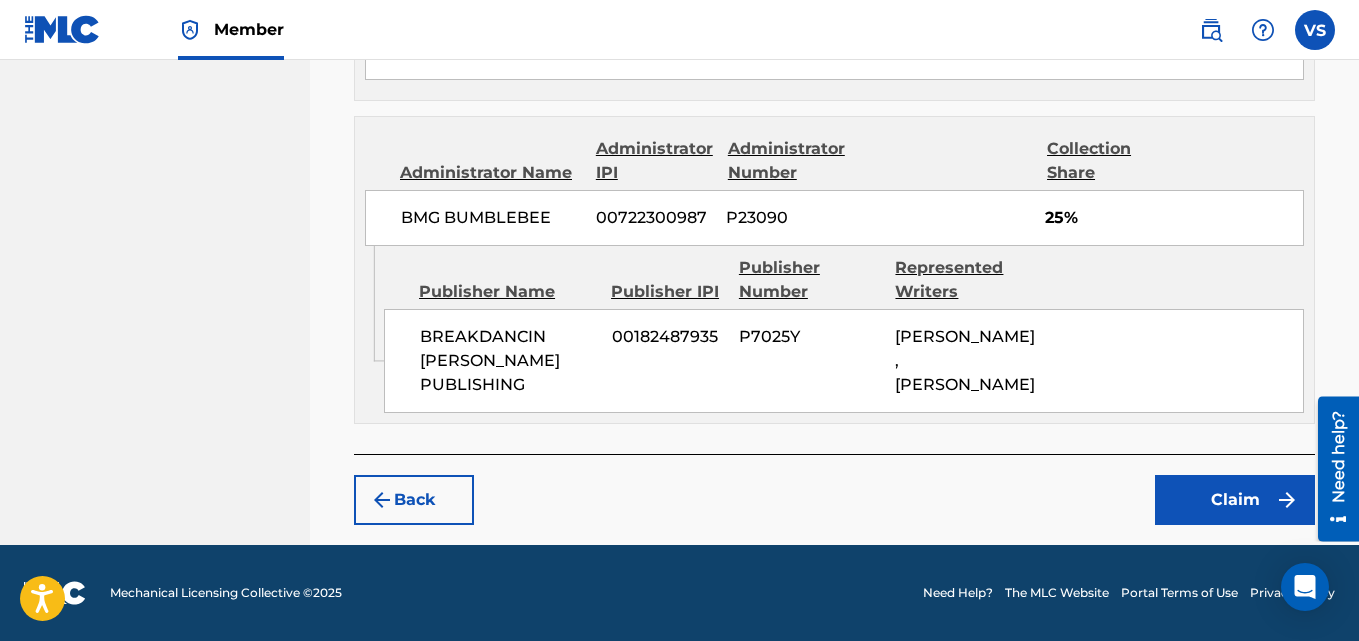 scroll, scrollTop: 1568, scrollLeft: 0, axis: vertical 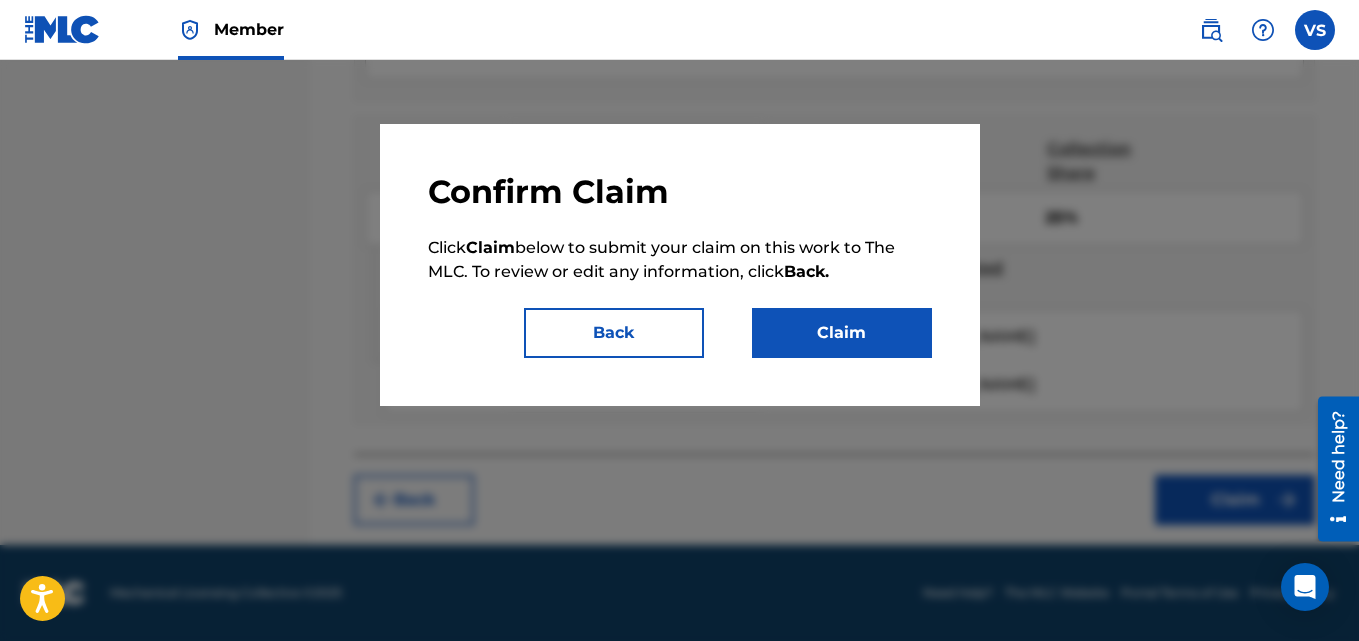 click on "Claim" at bounding box center (842, 333) 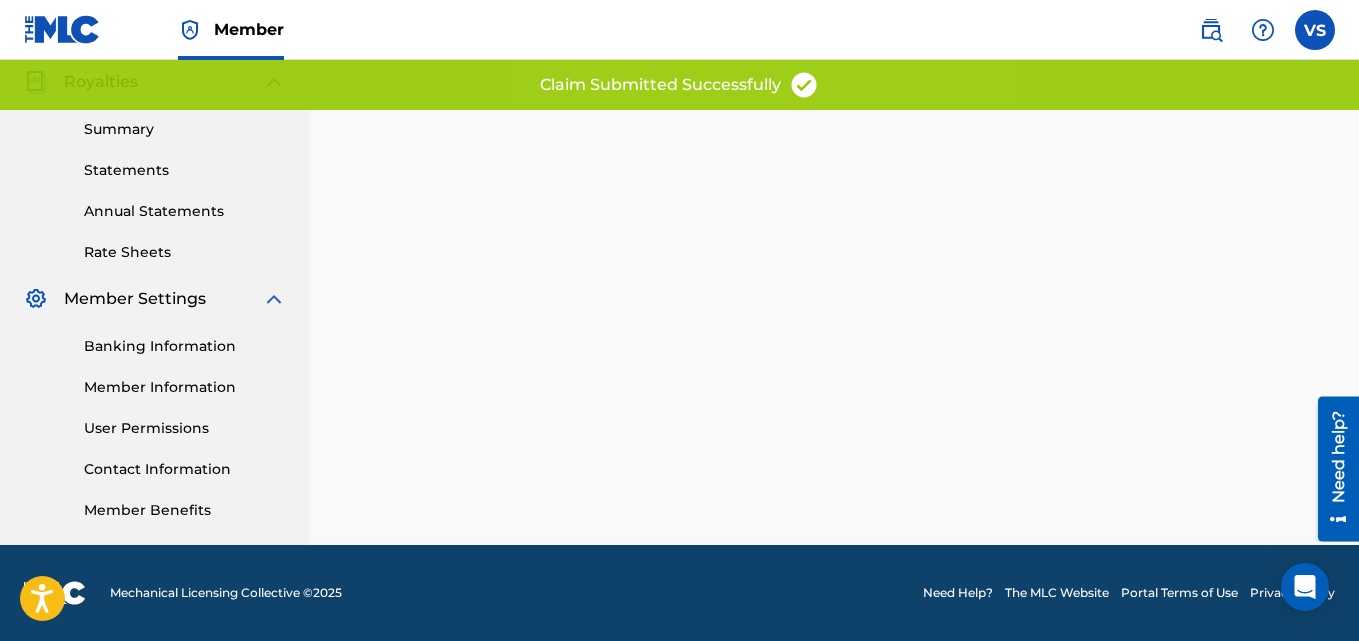 scroll, scrollTop: 599, scrollLeft: 0, axis: vertical 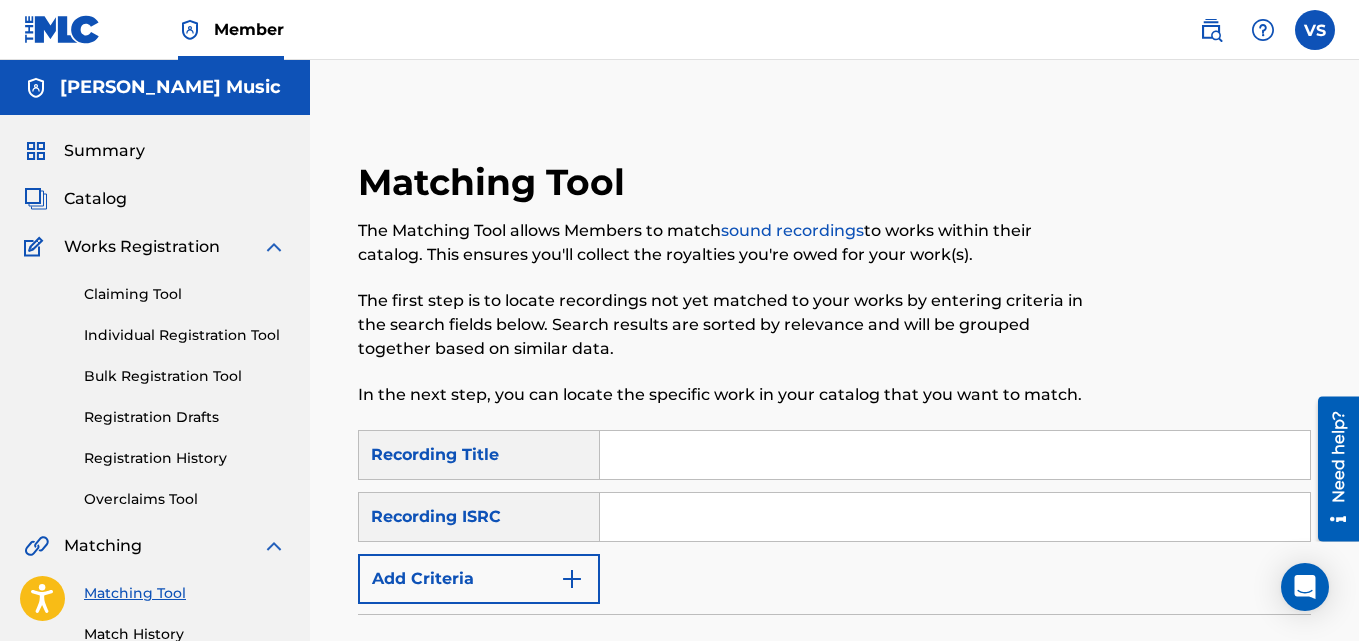 click at bounding box center (955, 455) 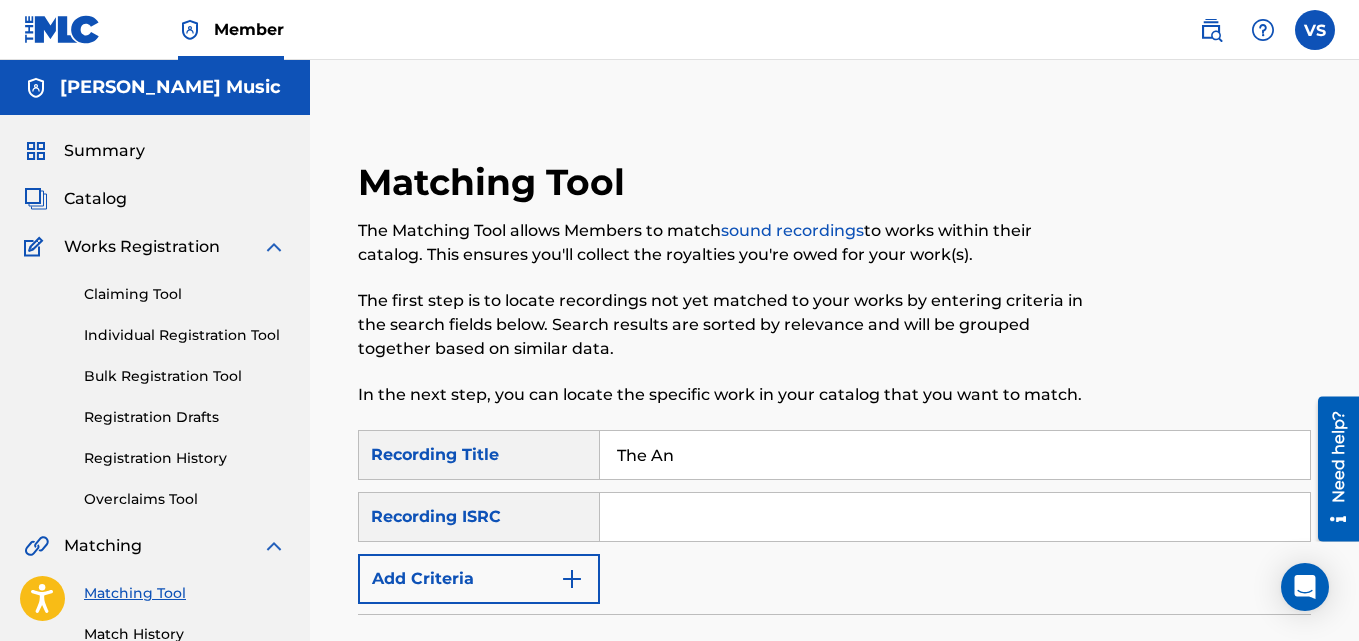 type on "The Answer" 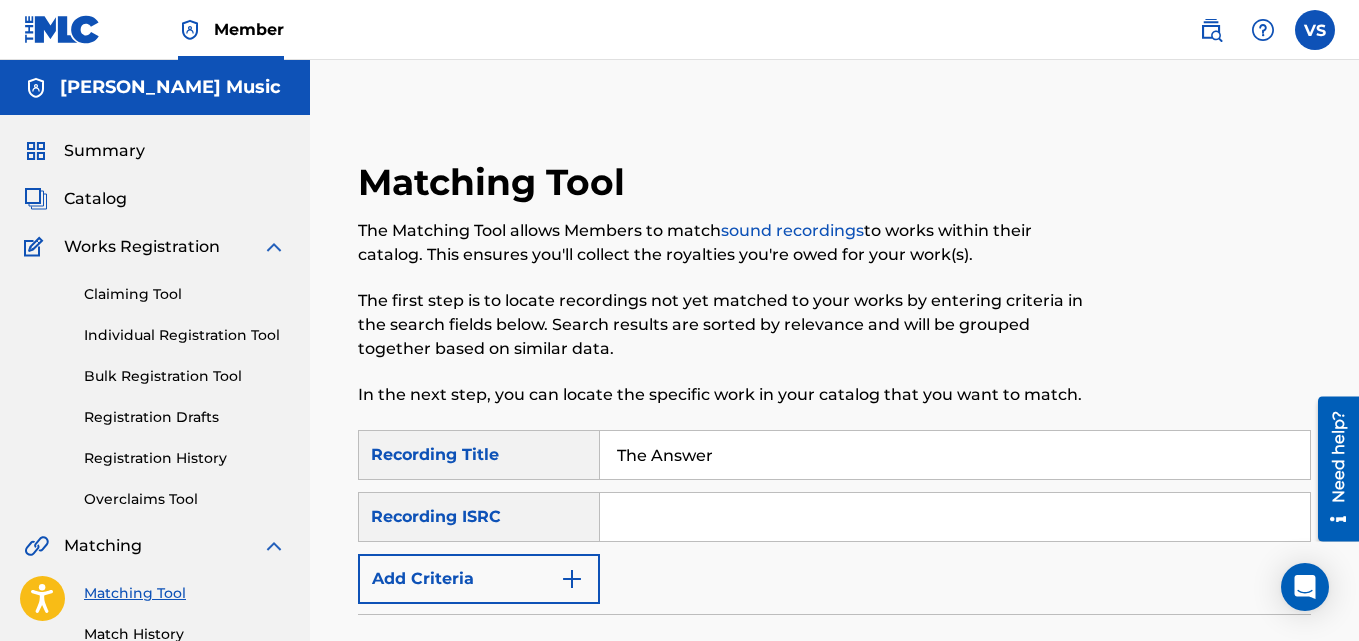 click on "Claiming Tool" at bounding box center (185, 294) 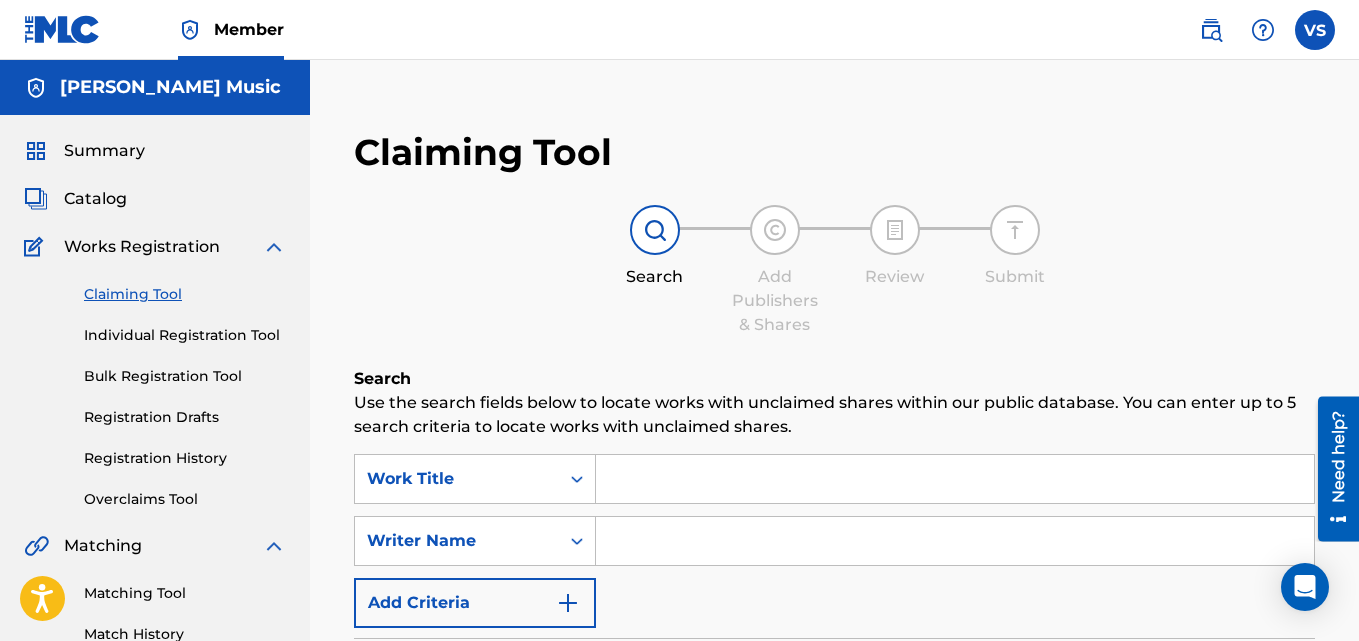 click at bounding box center (955, 479) 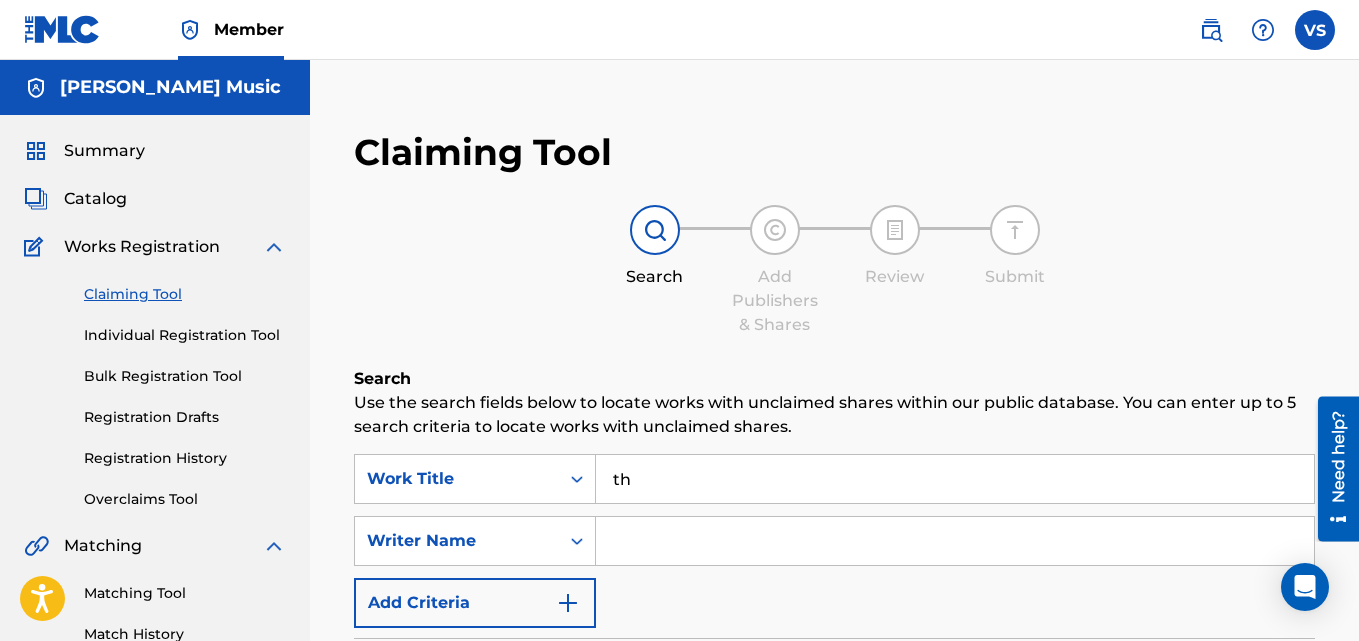 type on "t" 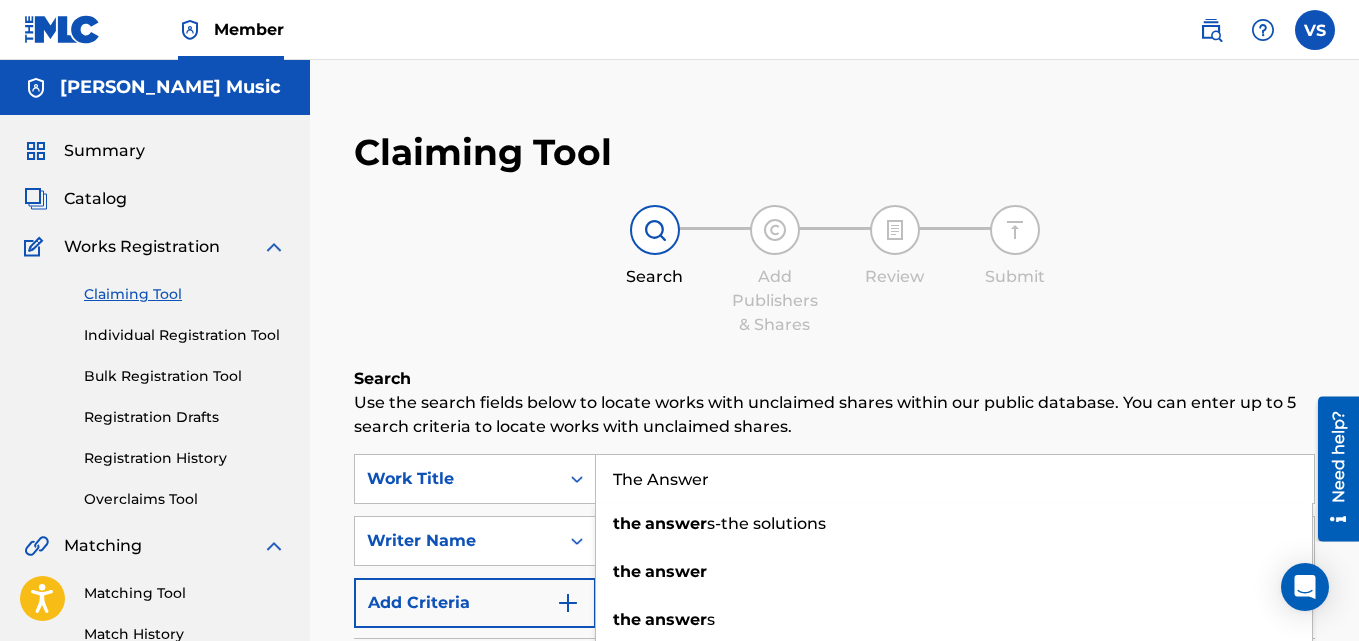 type on "The Answer" 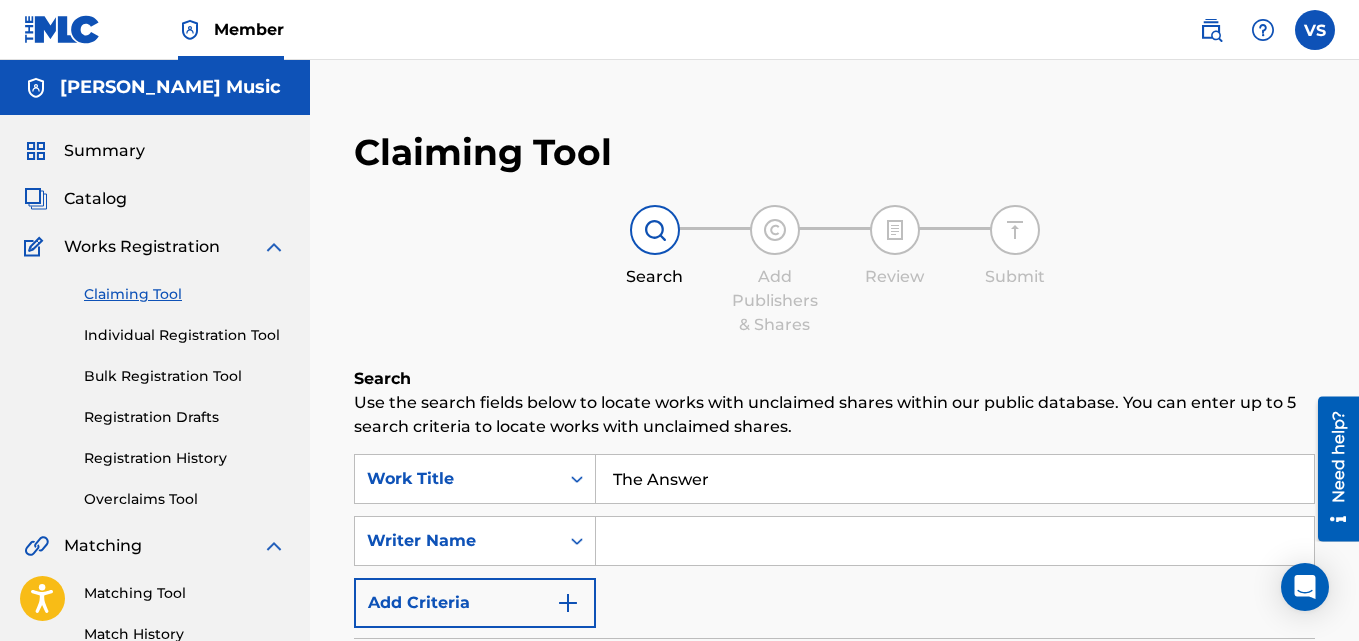 click on "Search Add Publishers & Shares Review Submit" at bounding box center [834, 271] 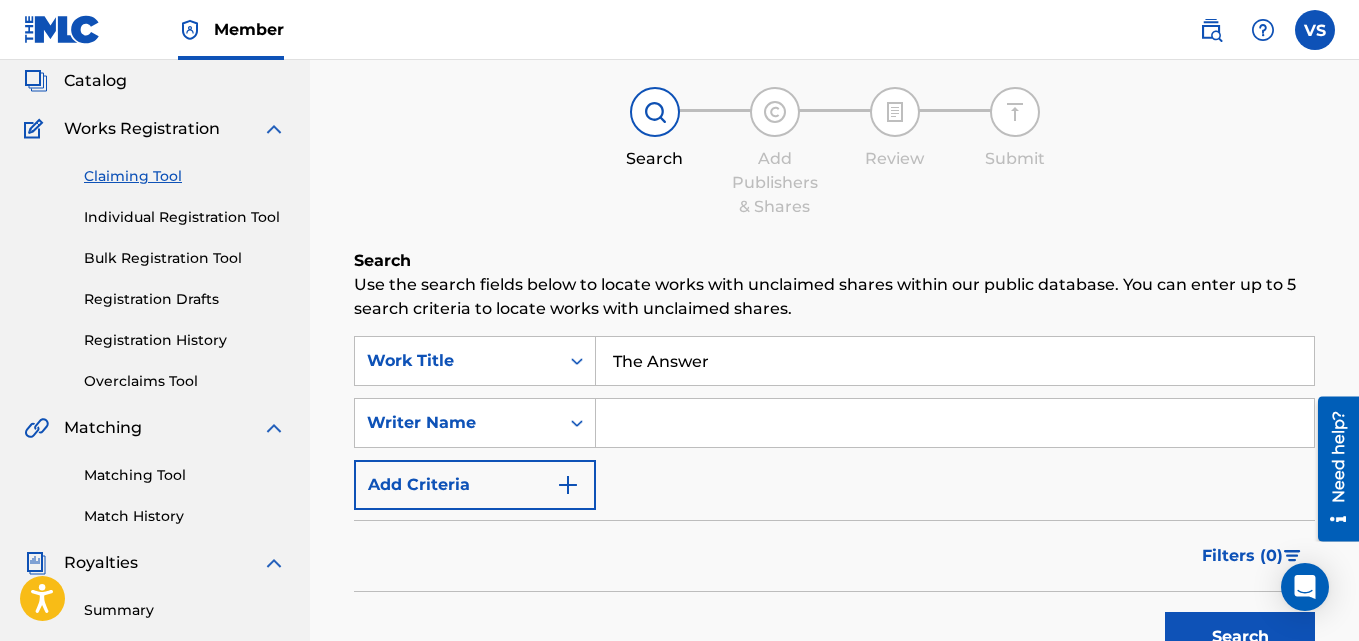 scroll, scrollTop: 132, scrollLeft: 0, axis: vertical 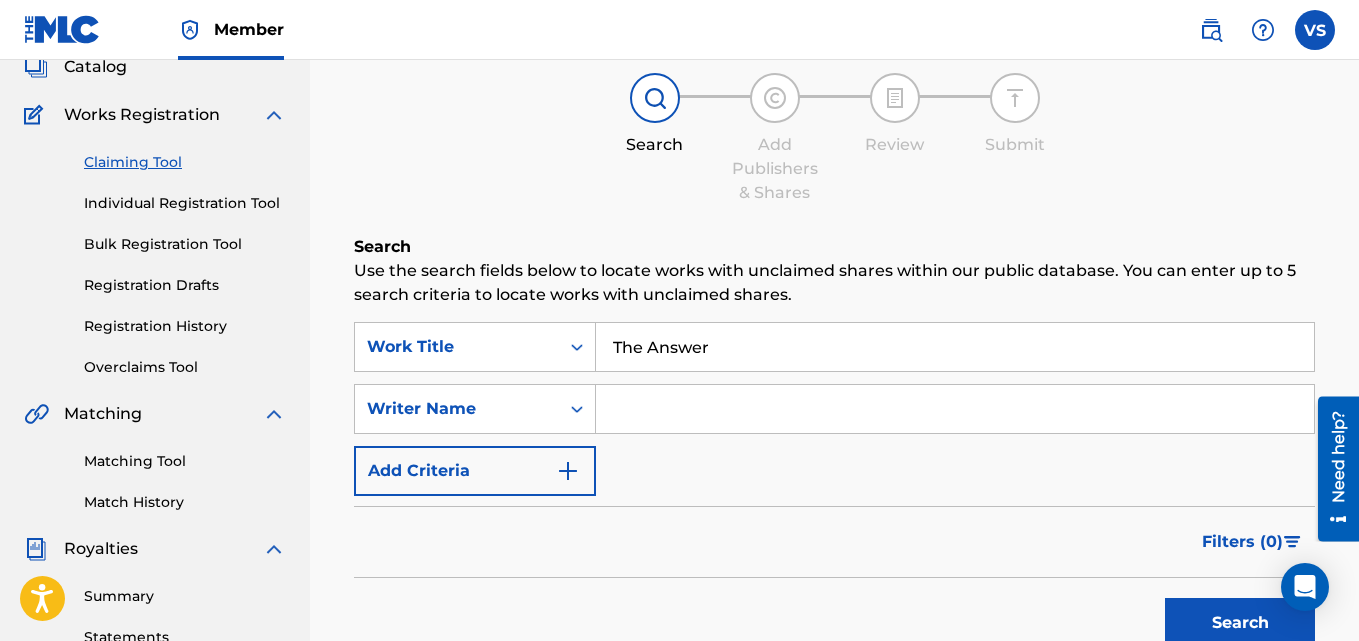 click at bounding box center (955, 409) 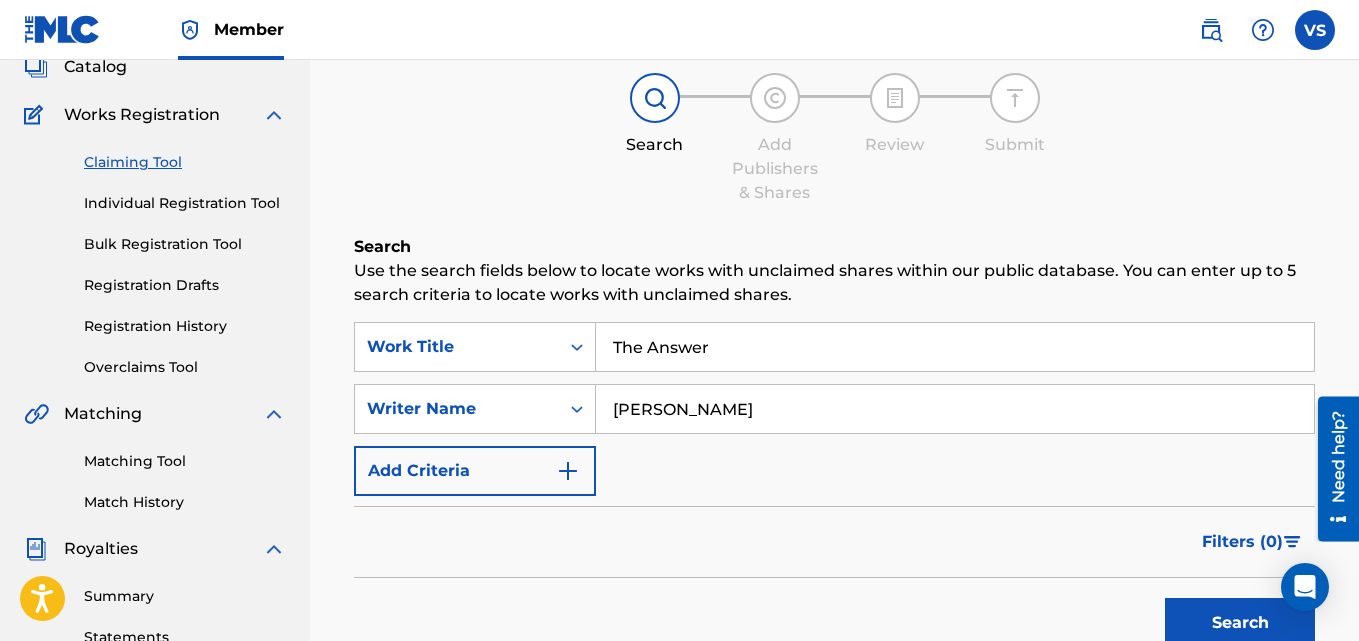 type on "[PERSON_NAME]" 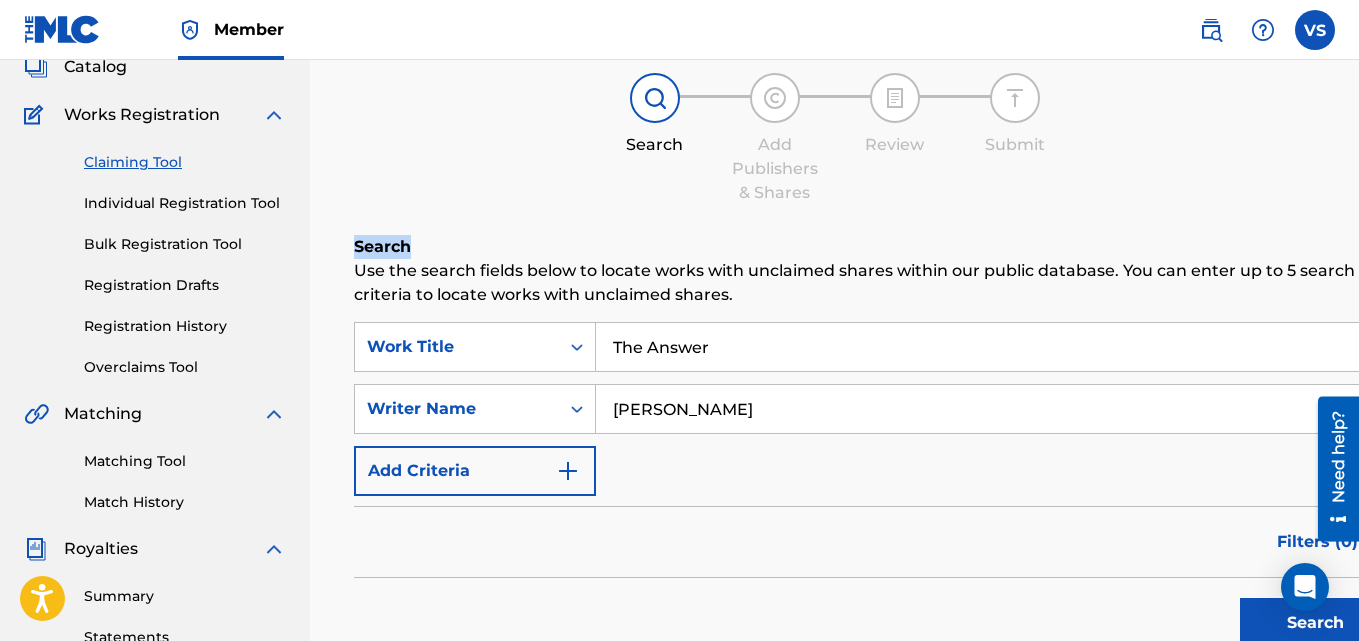 drag, startPoint x: 1355, startPoint y: 167, endPoint x: 1365, endPoint y: 214, distance: 48.052055 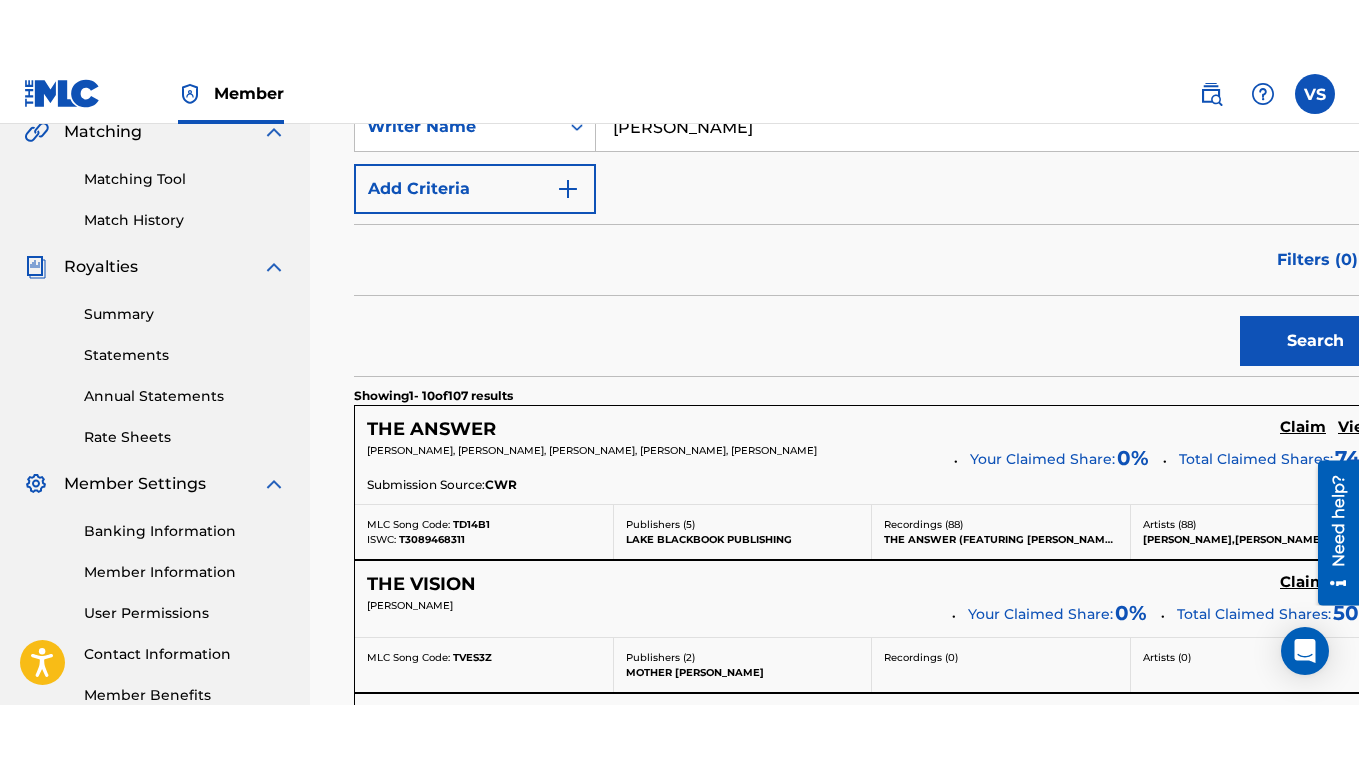scroll, scrollTop: 523, scrollLeft: 0, axis: vertical 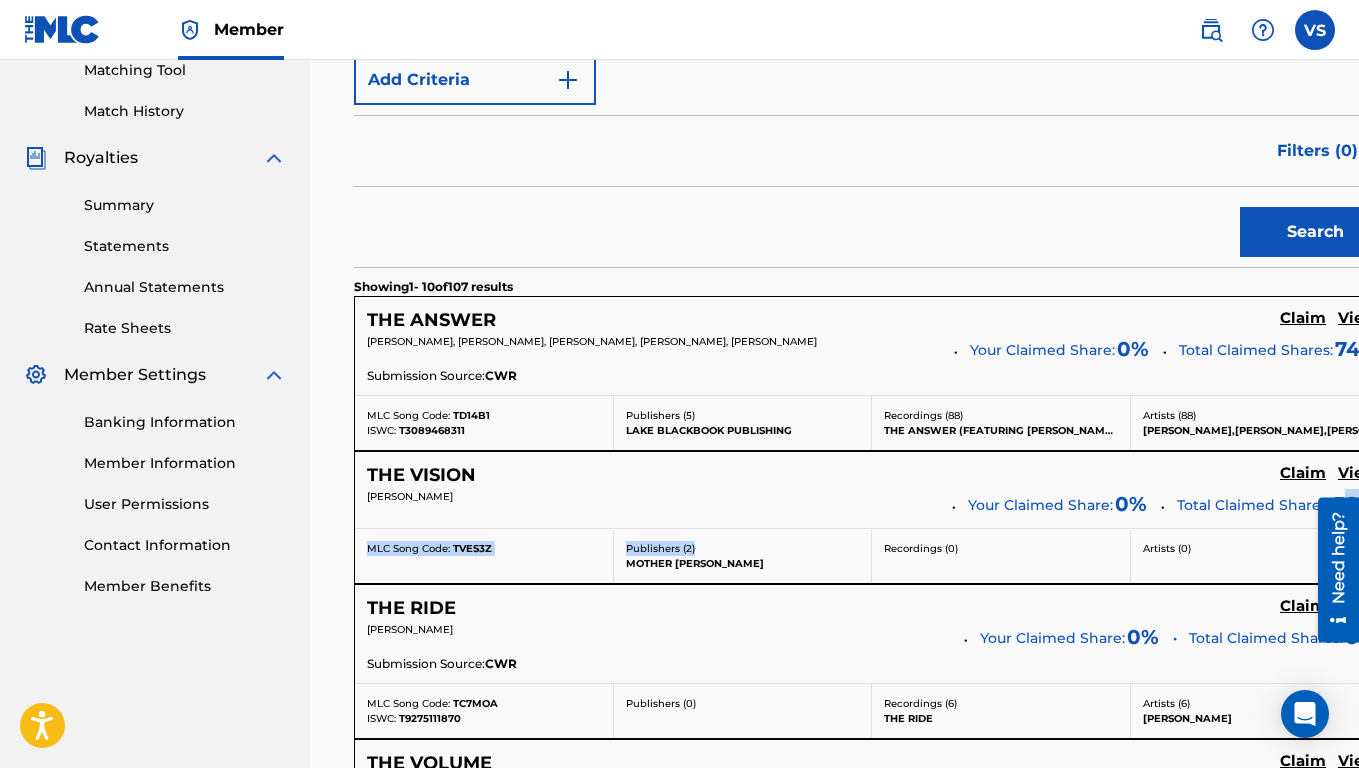 drag, startPoint x: 836, startPoint y: 549, endPoint x: 1297, endPoint y: 413, distance: 480.64227 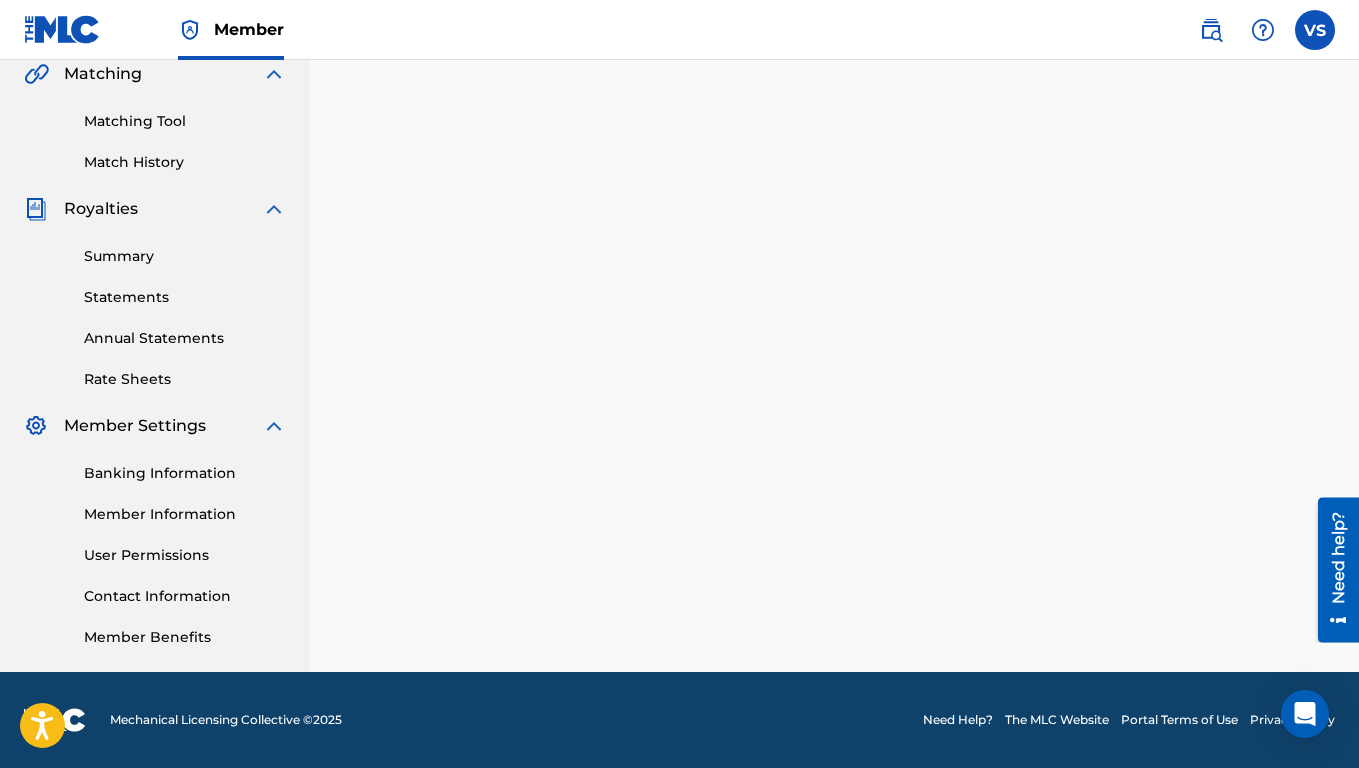 scroll, scrollTop: 0, scrollLeft: 0, axis: both 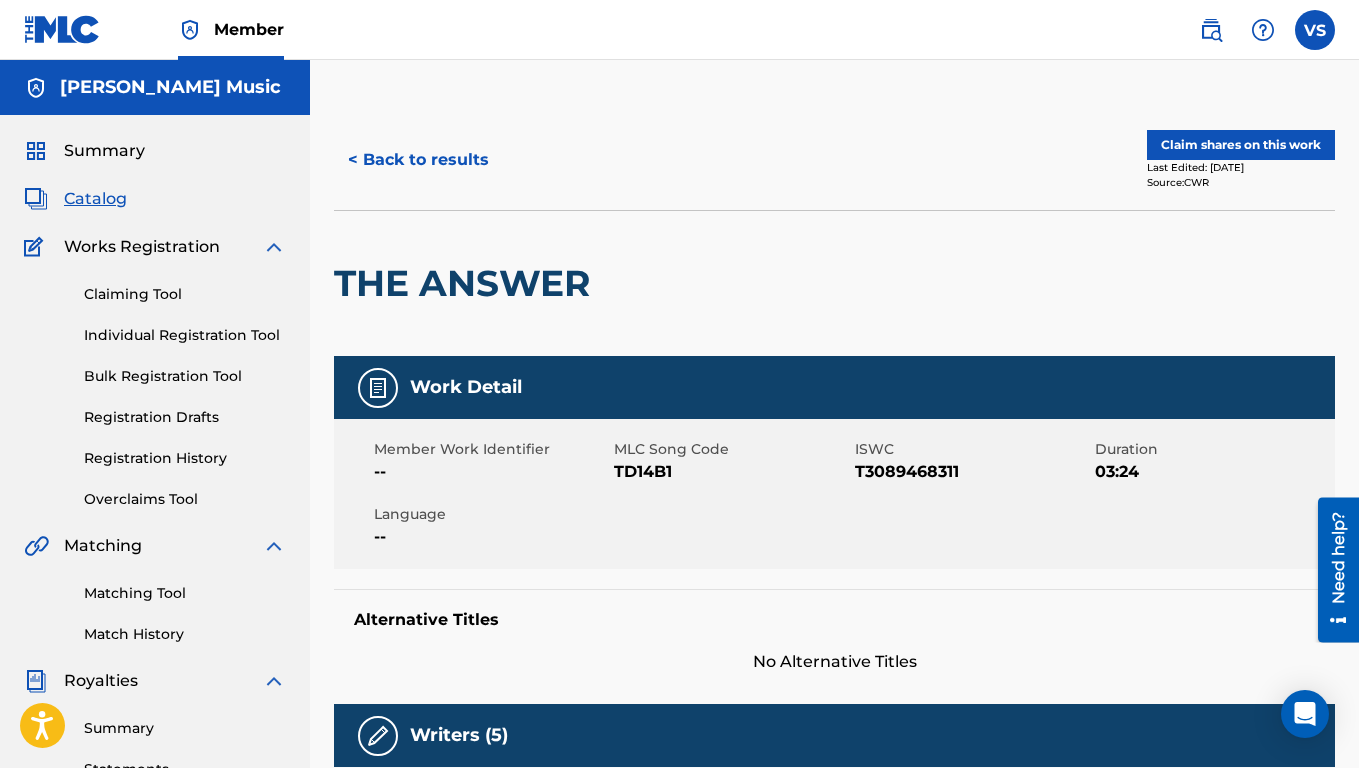 click on "Claim shares on this work" at bounding box center [1241, 145] 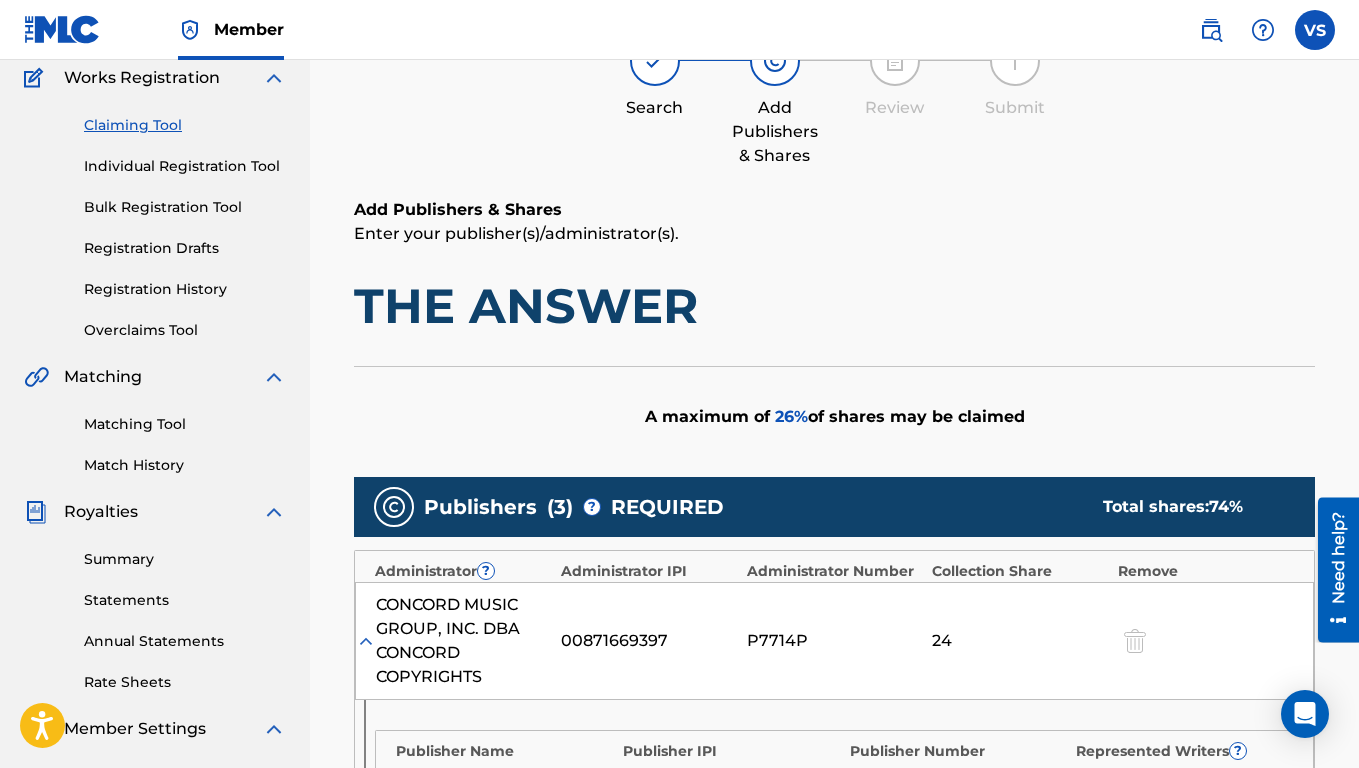scroll, scrollTop: 217, scrollLeft: 0, axis: vertical 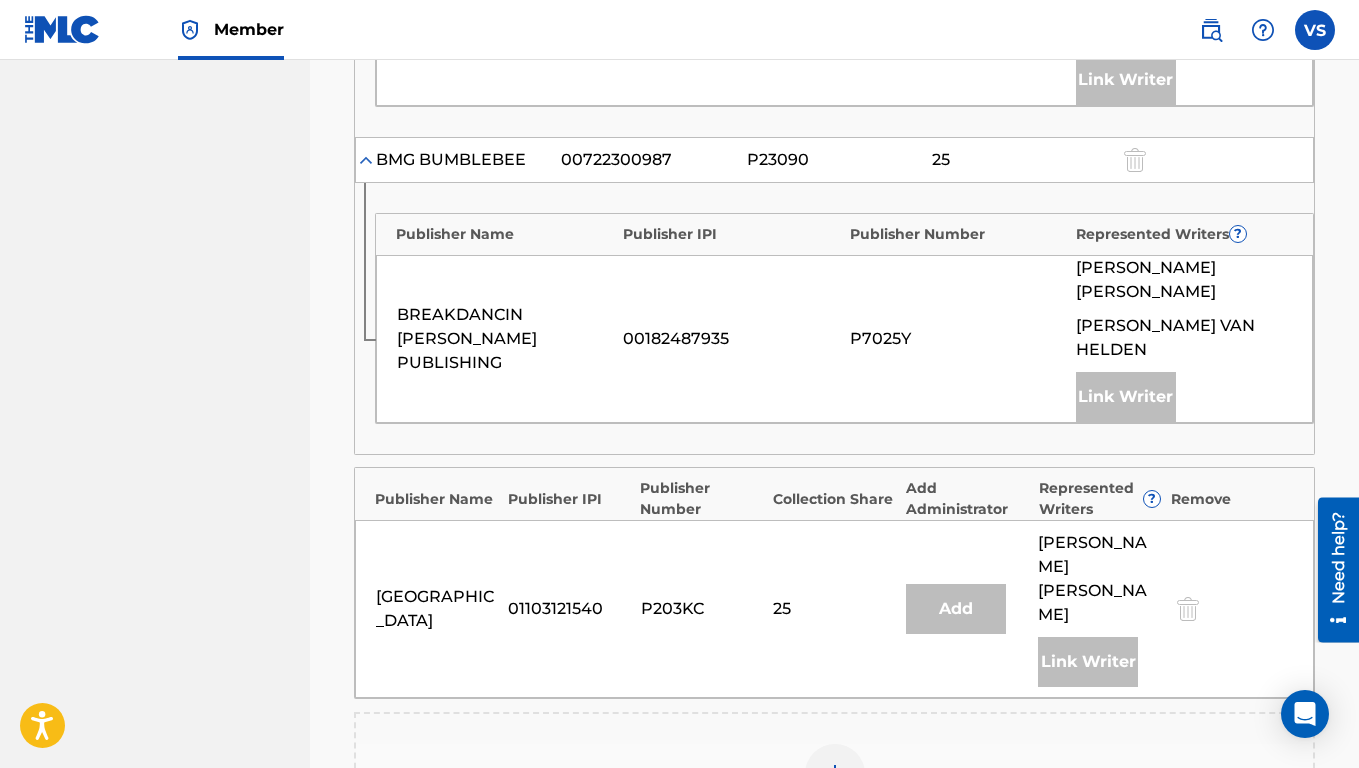 drag, startPoint x: 1360, startPoint y: 139, endPoint x: 15, endPoint y: 11, distance: 1351.077 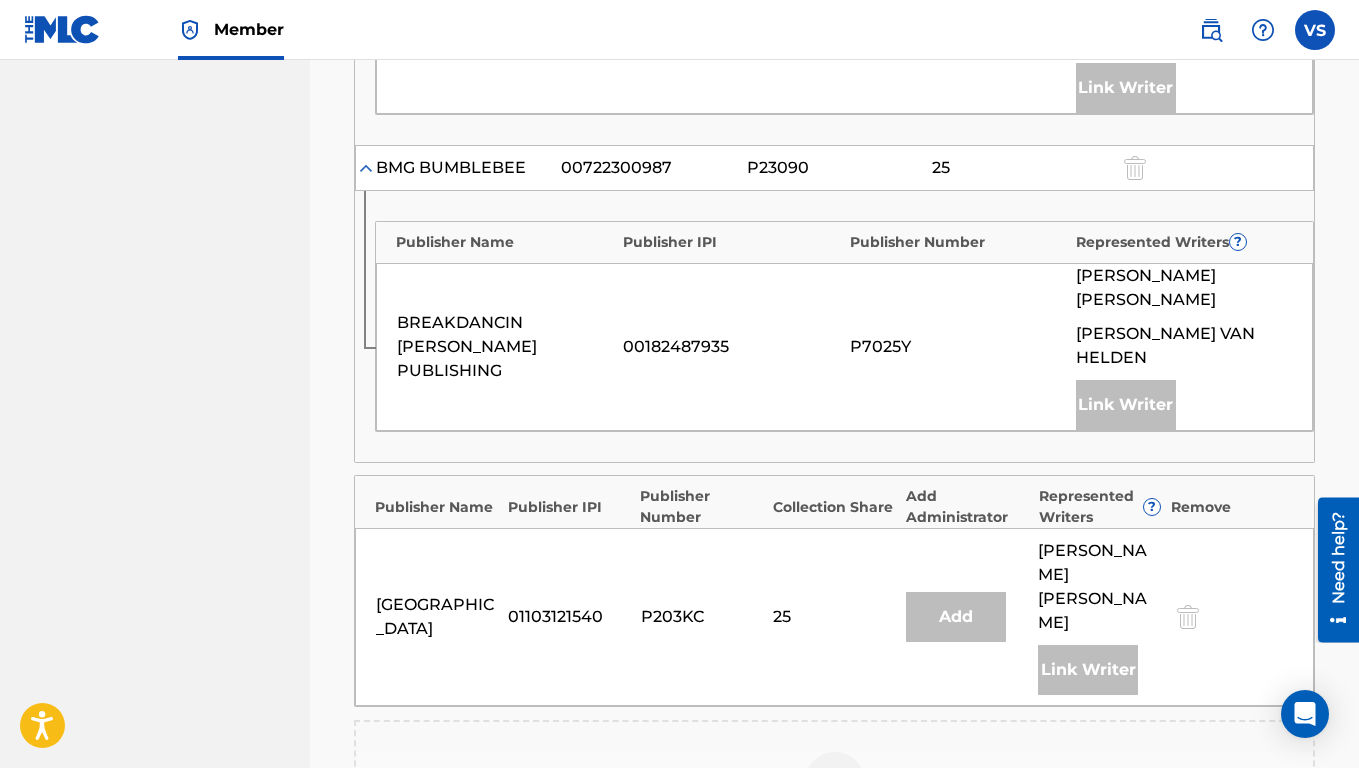click at bounding box center [835, 782] 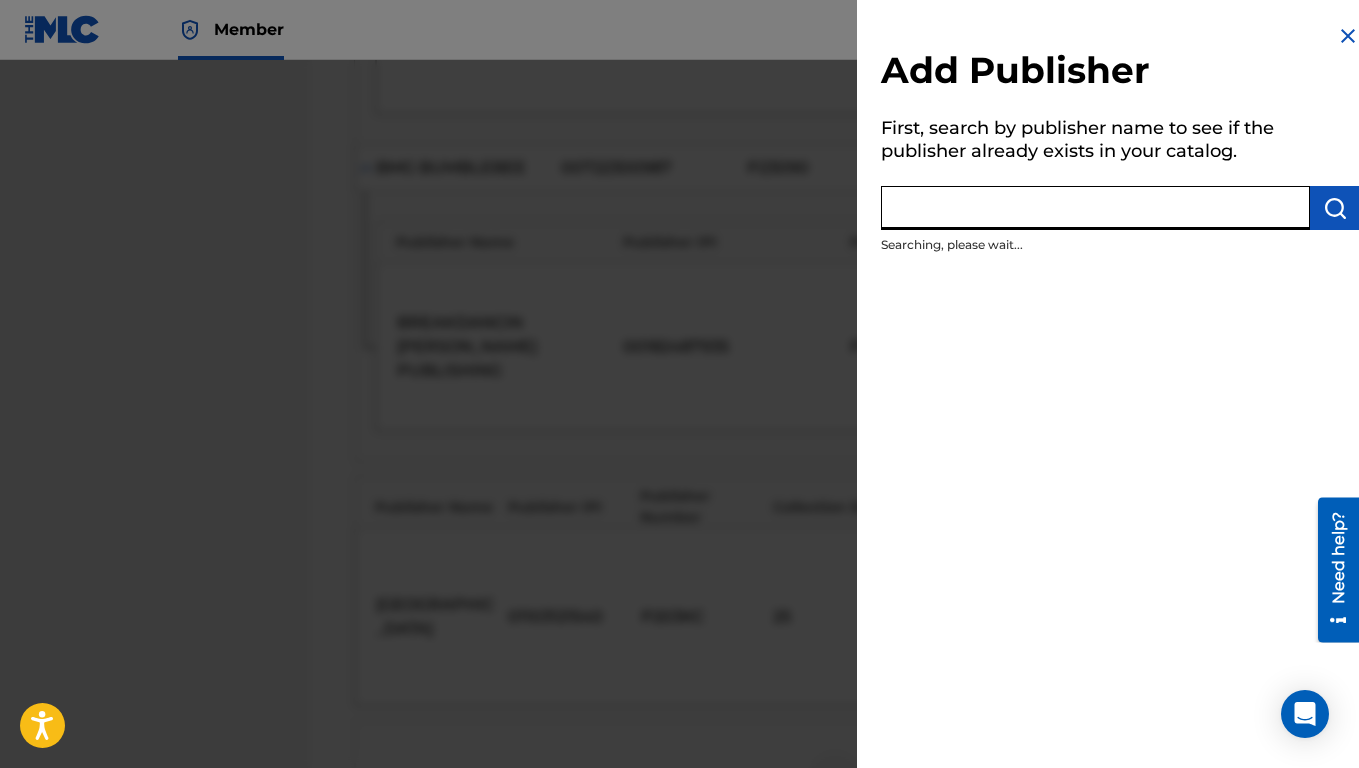click at bounding box center (1095, 208) 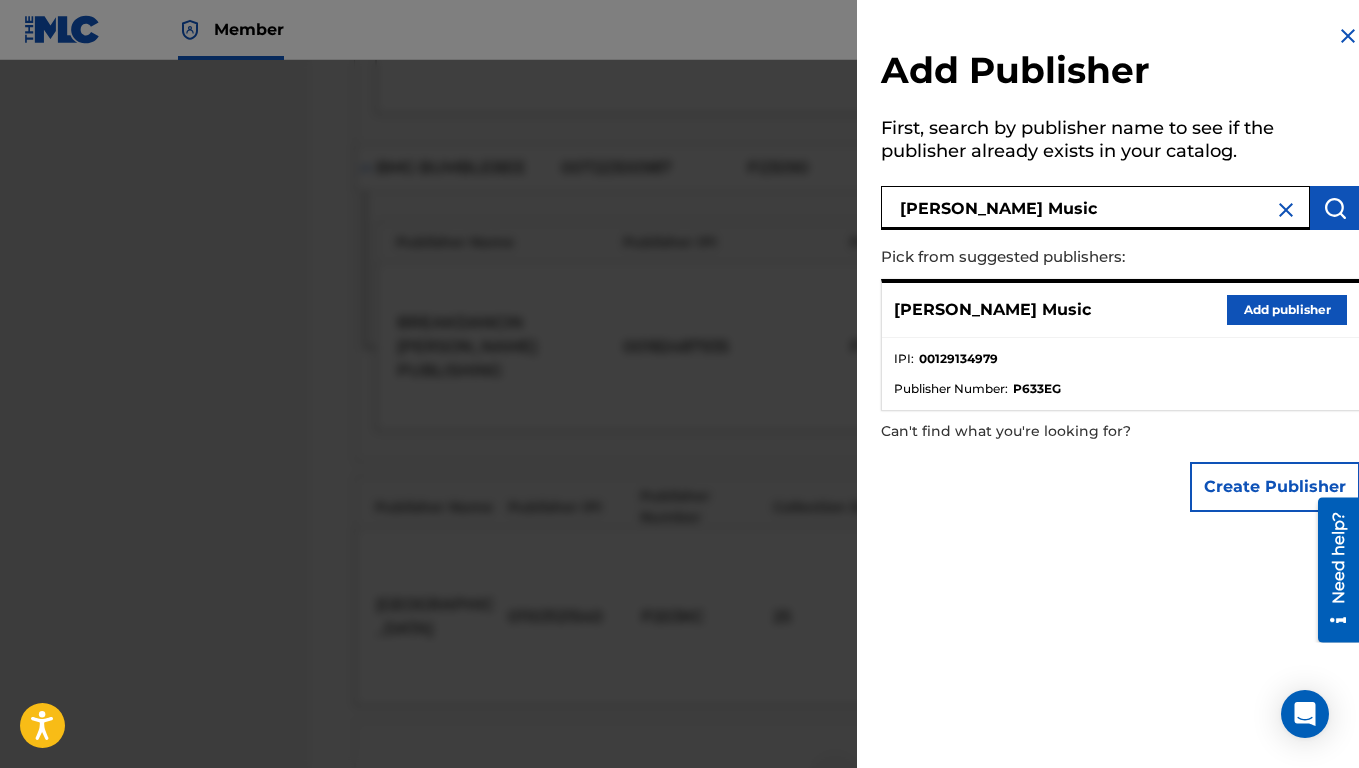type on "[PERSON_NAME] Music" 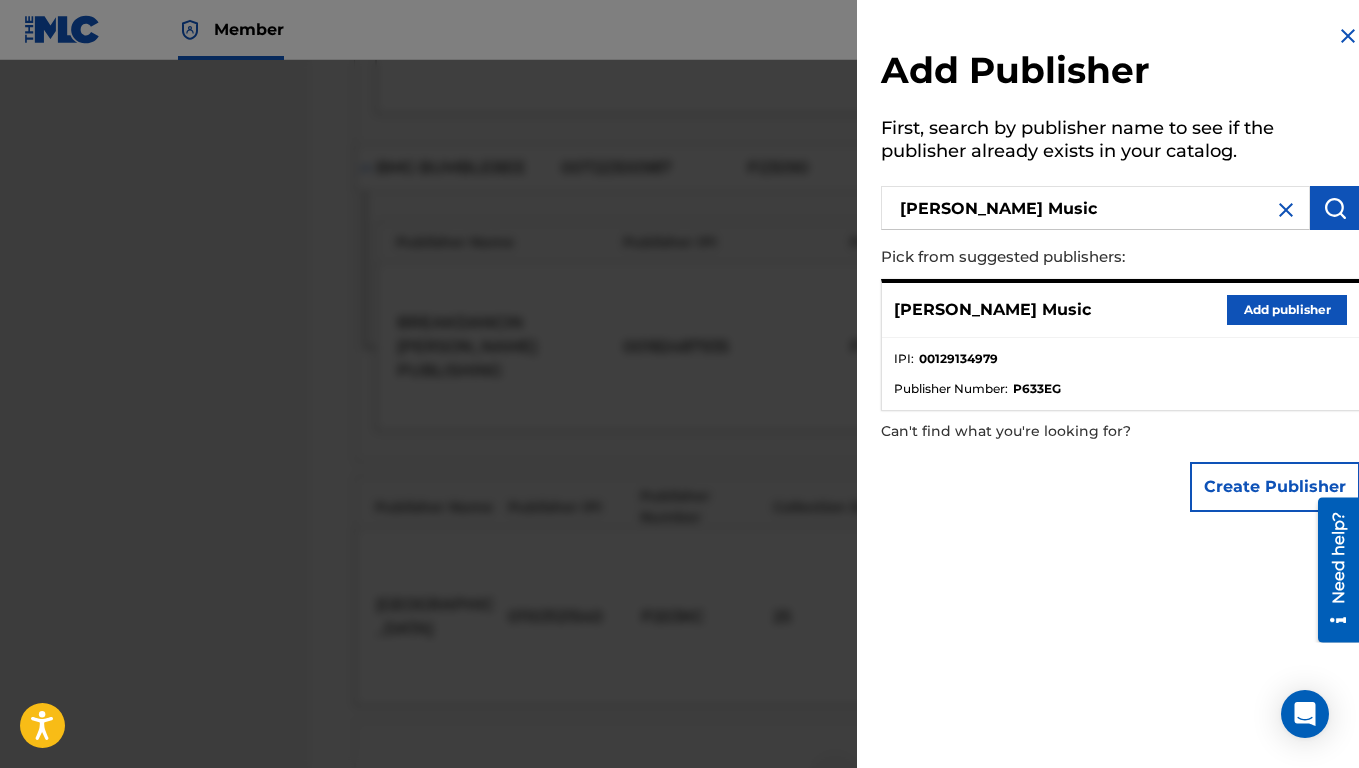 click on "Add publisher" at bounding box center (1287, 310) 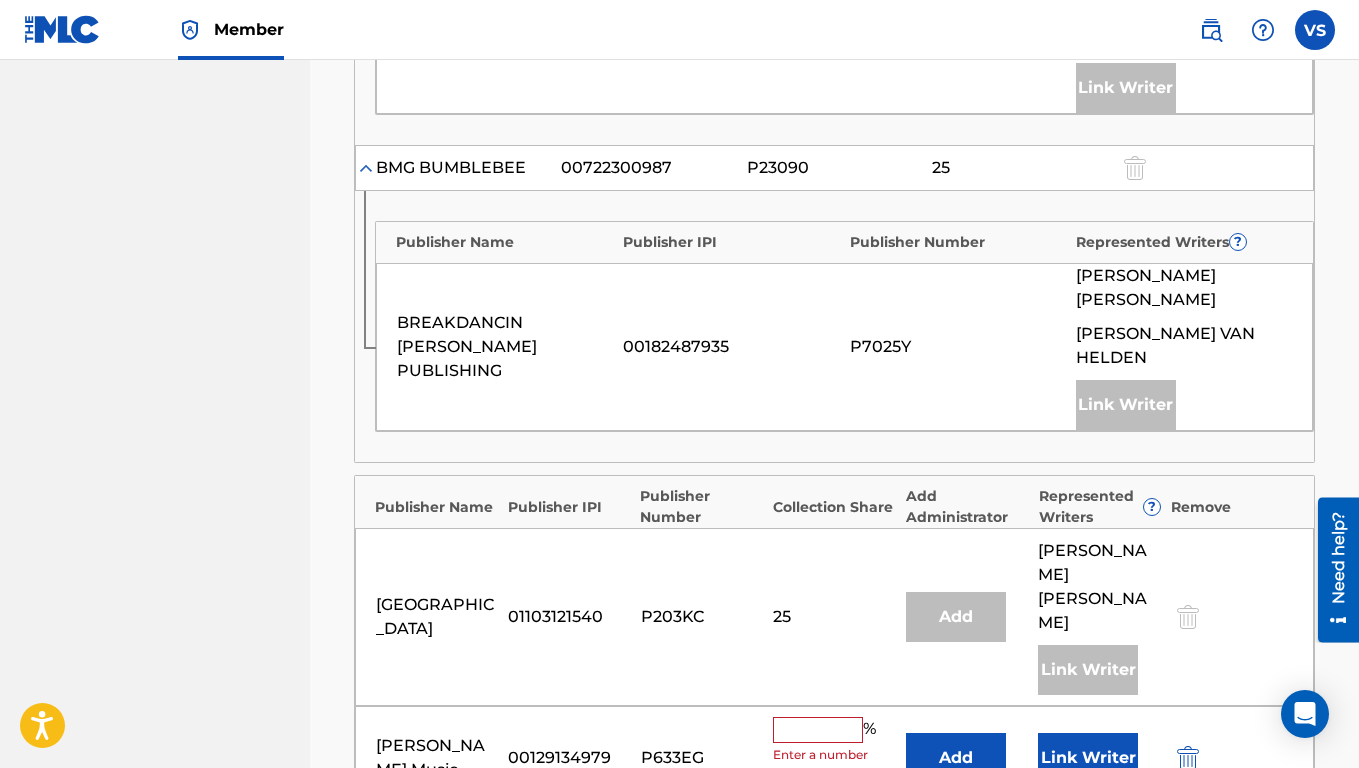 click at bounding box center (818, 730) 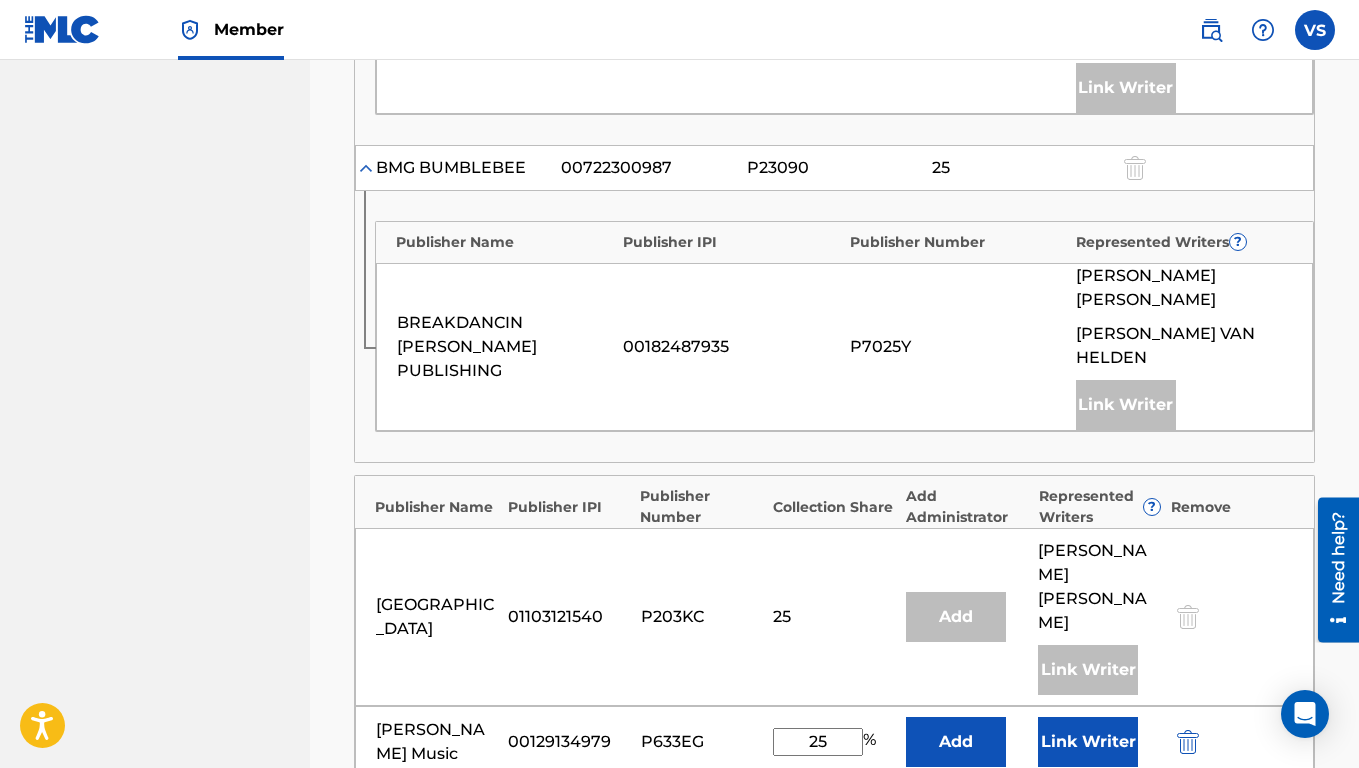 type on "25" 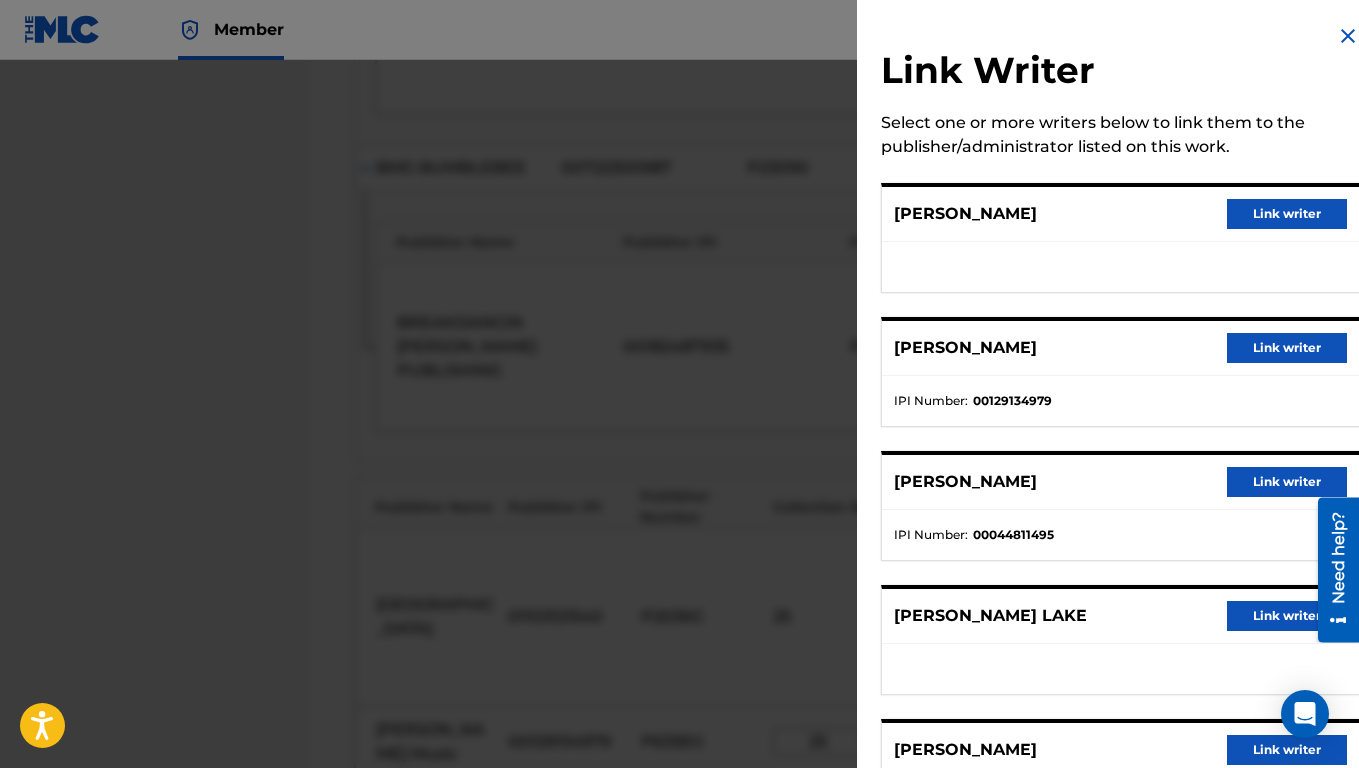 click on "Link writer" at bounding box center (1287, 348) 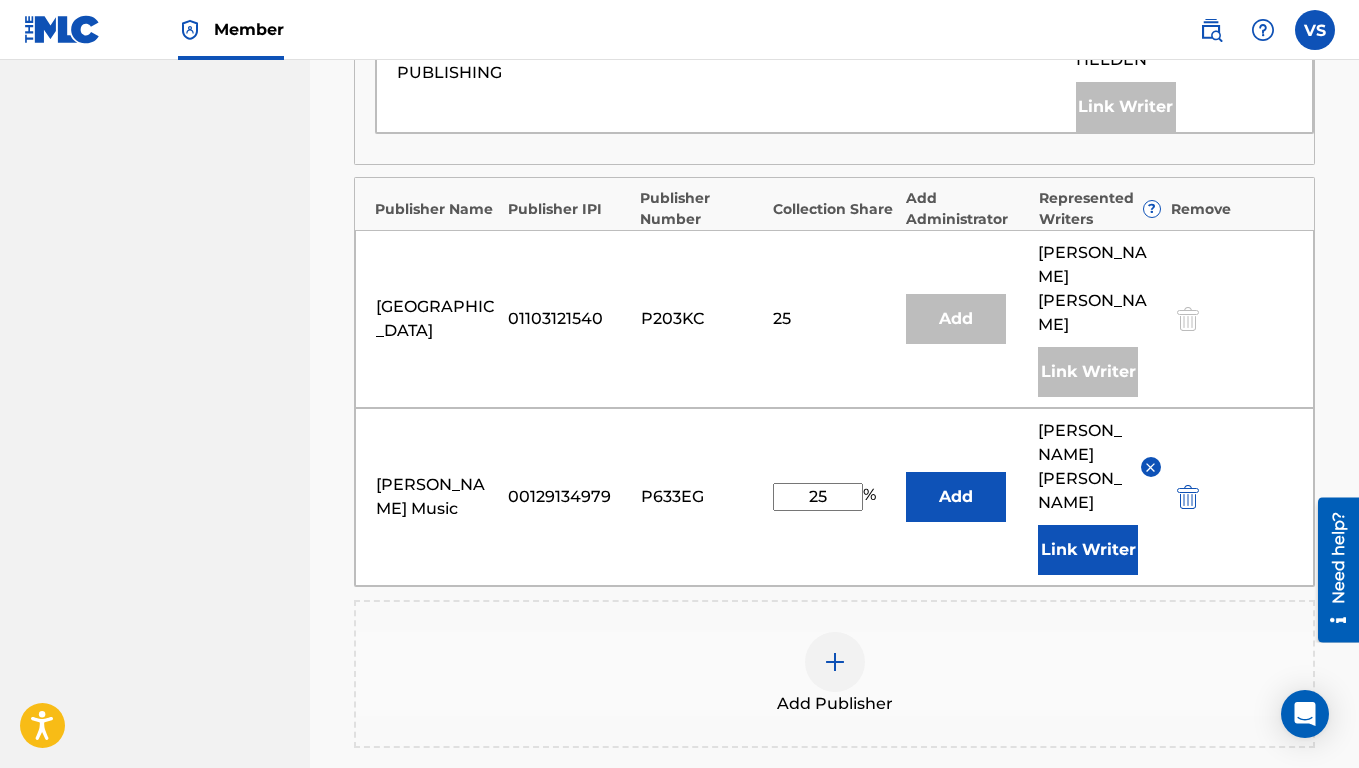 scroll, scrollTop: 1528, scrollLeft: 0, axis: vertical 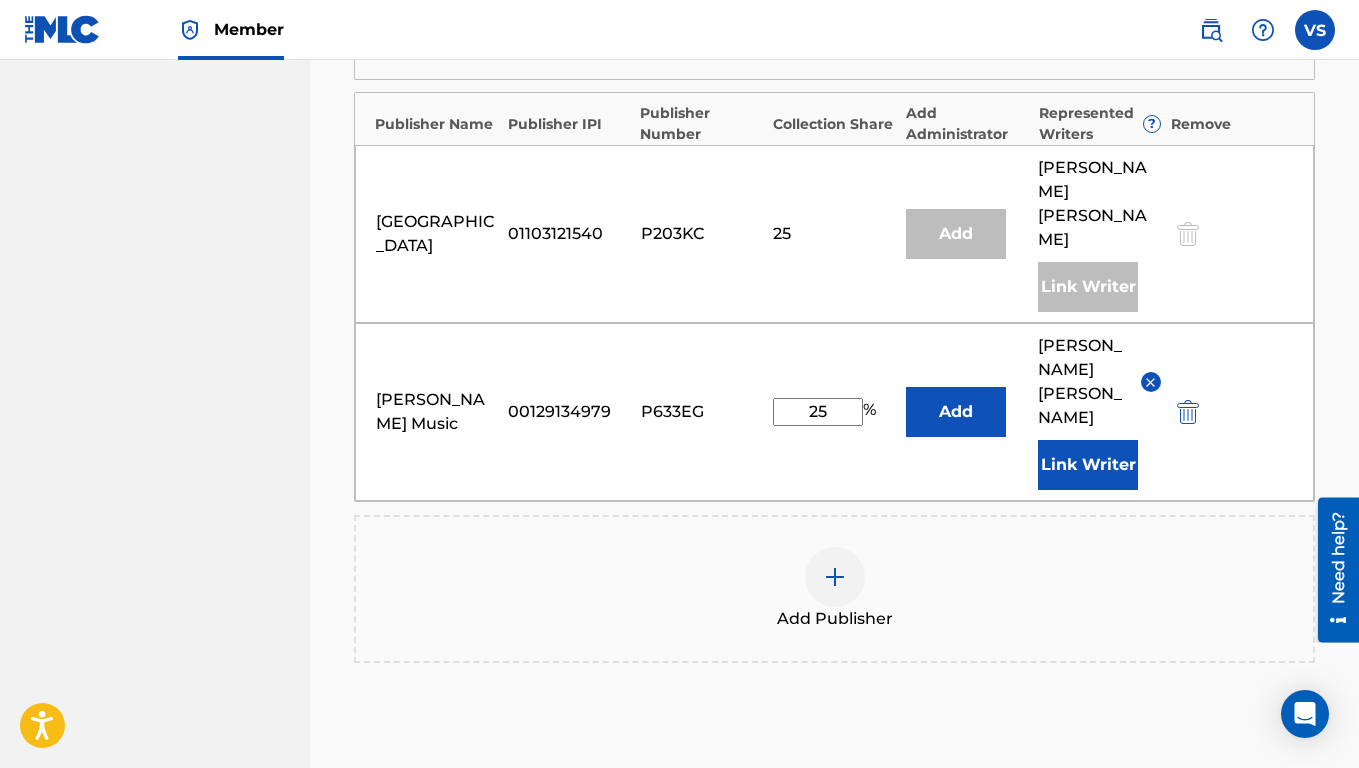 click on "Next" at bounding box center (1255, 865) 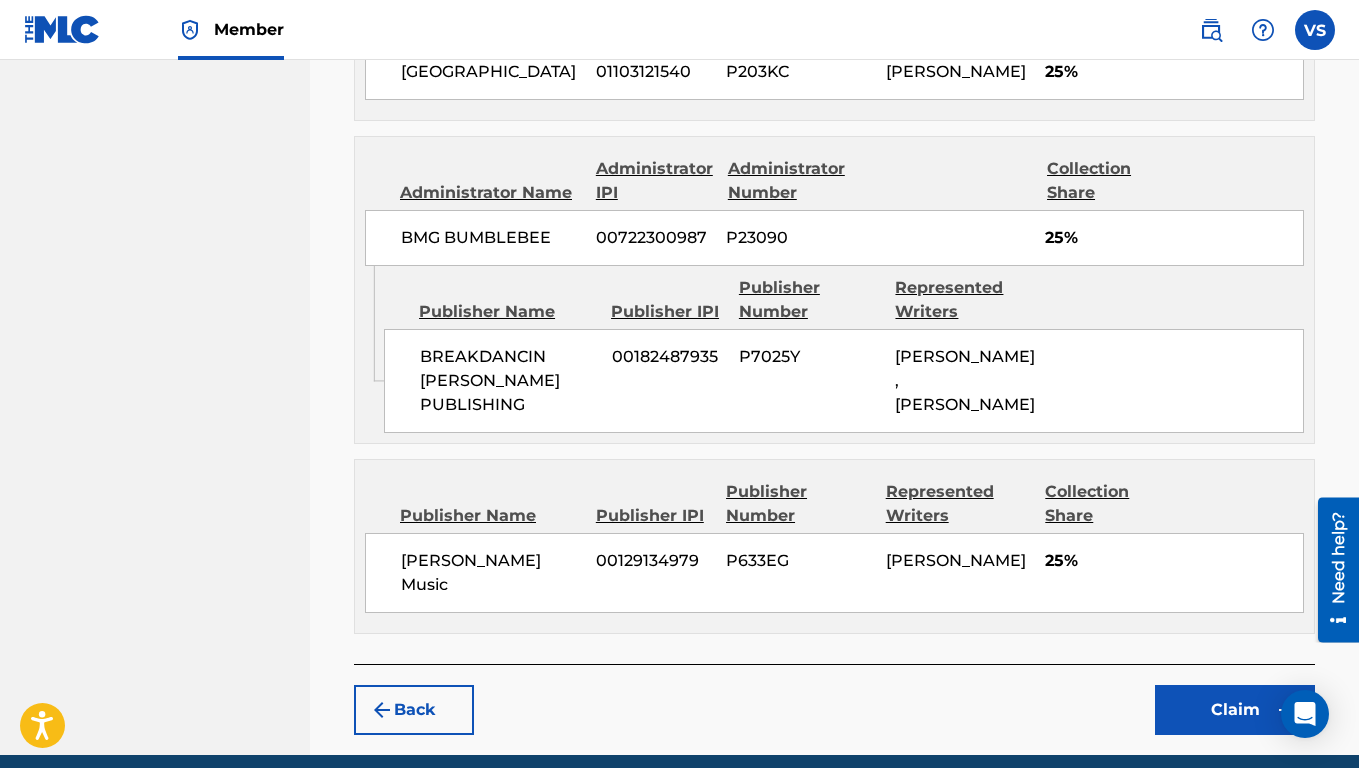 scroll, scrollTop: 90, scrollLeft: 0, axis: vertical 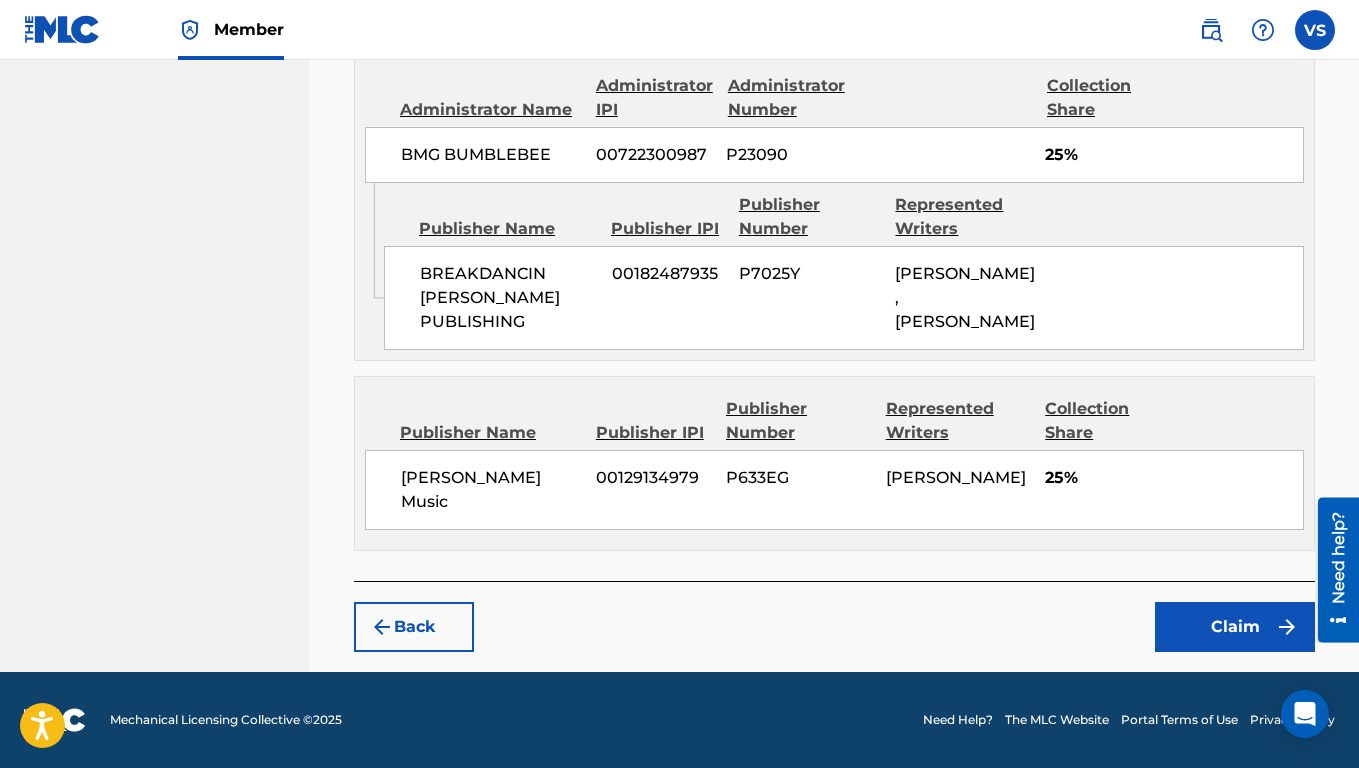 click on "Claim" at bounding box center [1235, 627] 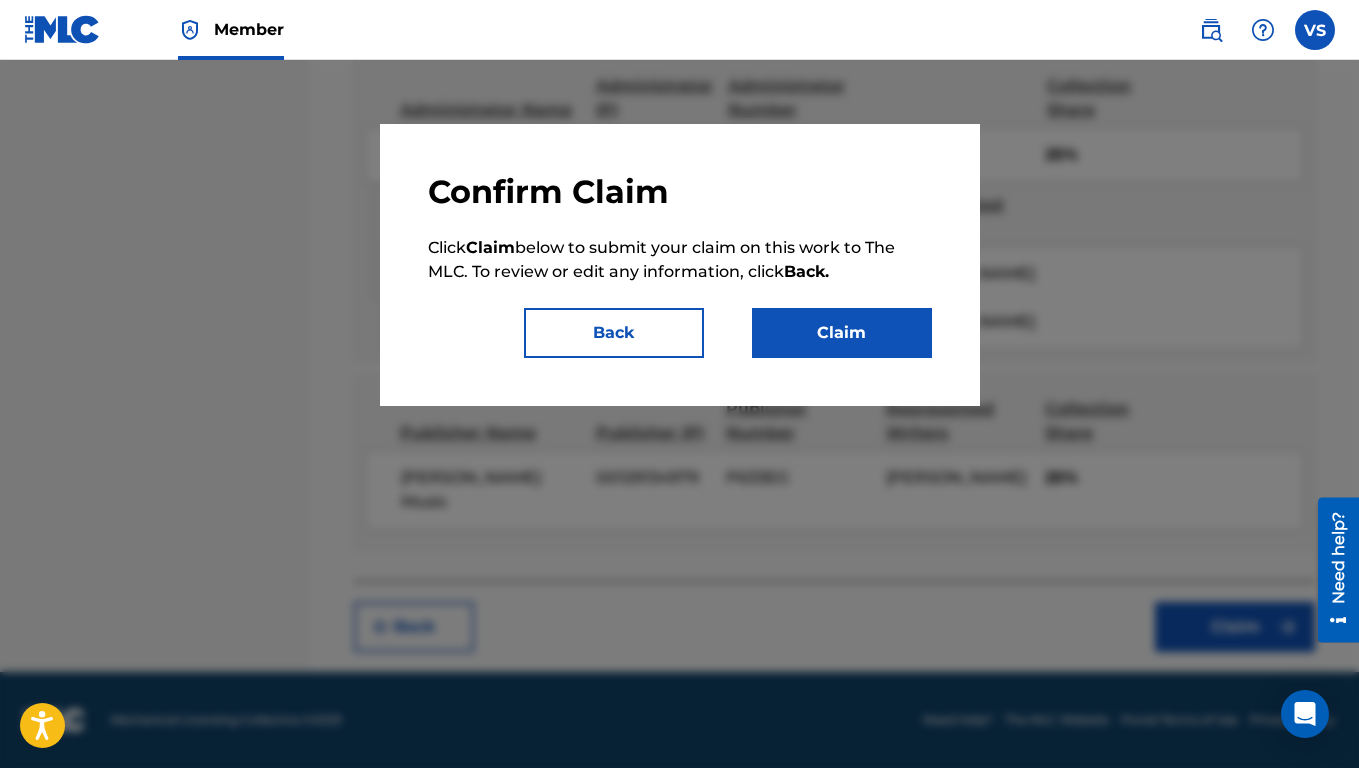 click on "Claim" at bounding box center [842, 333] 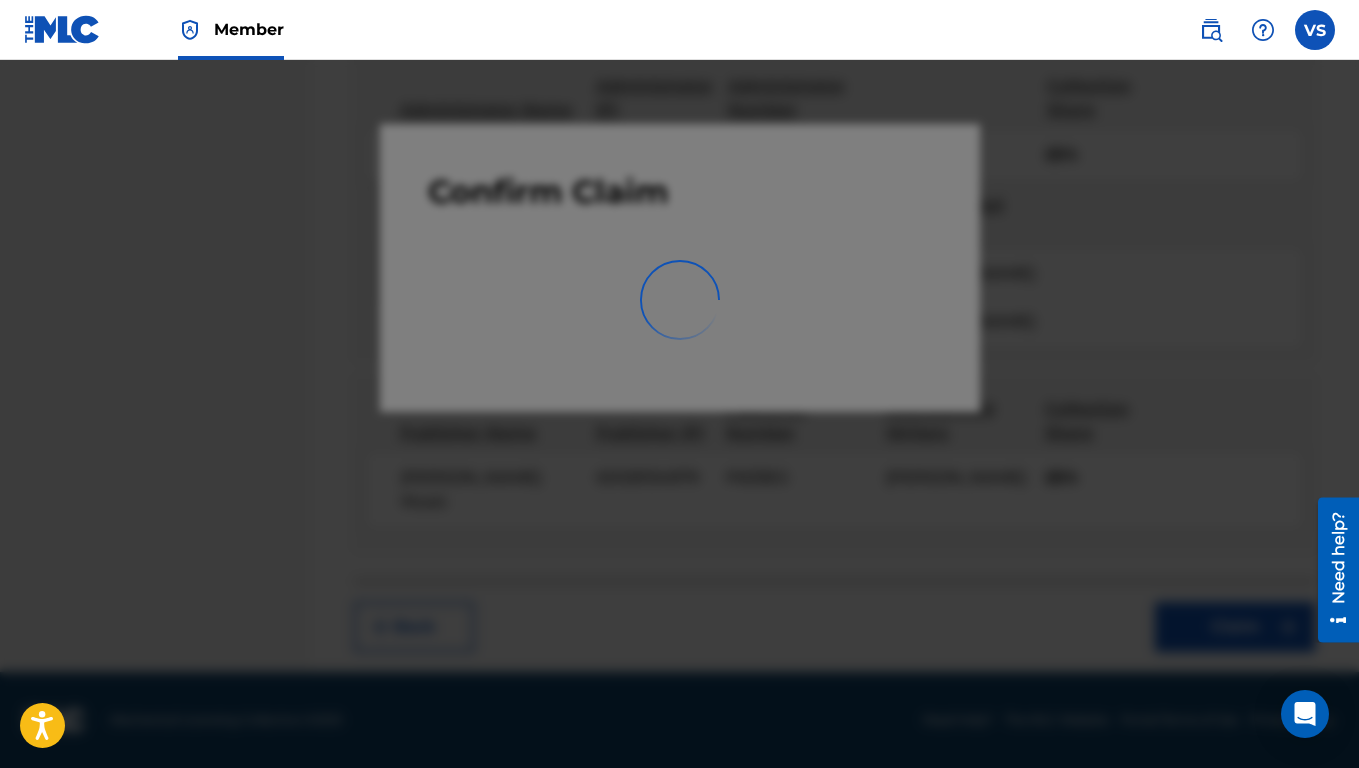 scroll, scrollTop: 472, scrollLeft: 0, axis: vertical 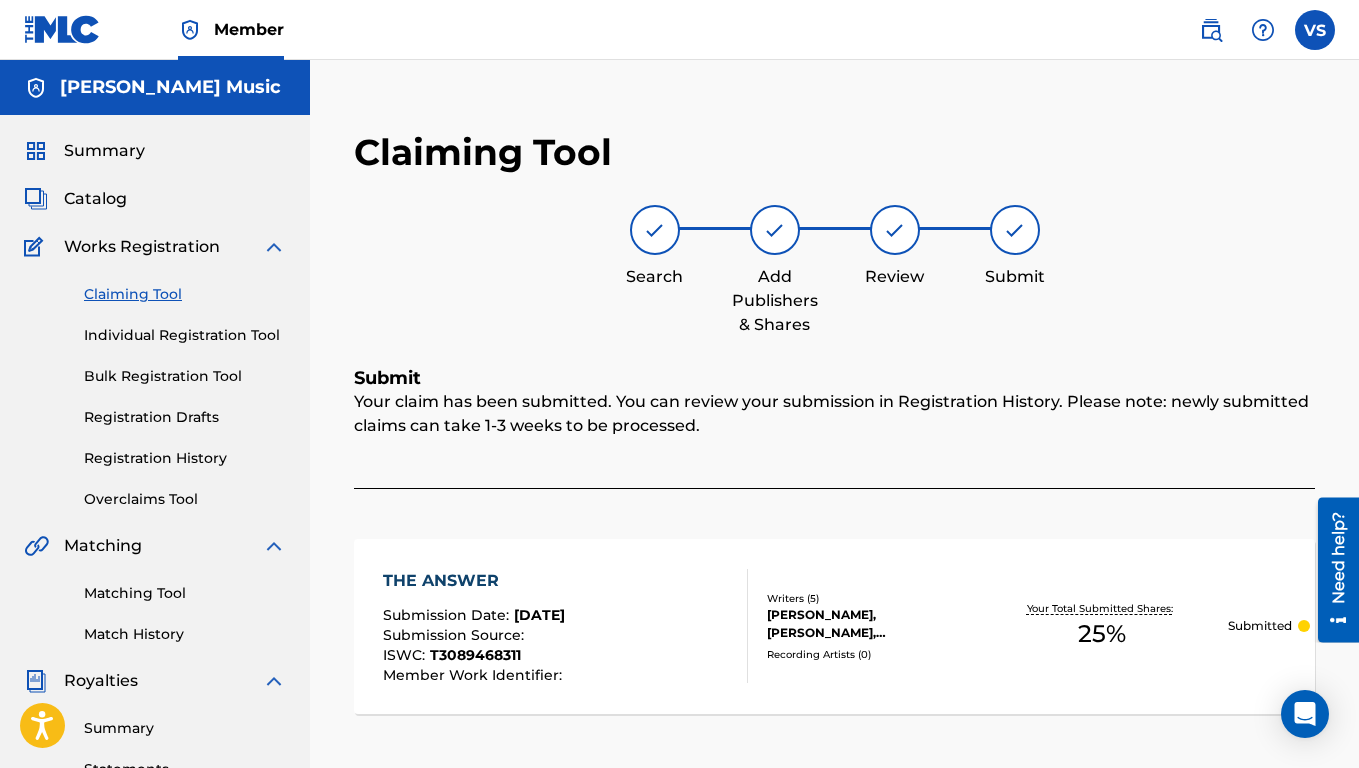 click on "Summary" at bounding box center [104, 151] 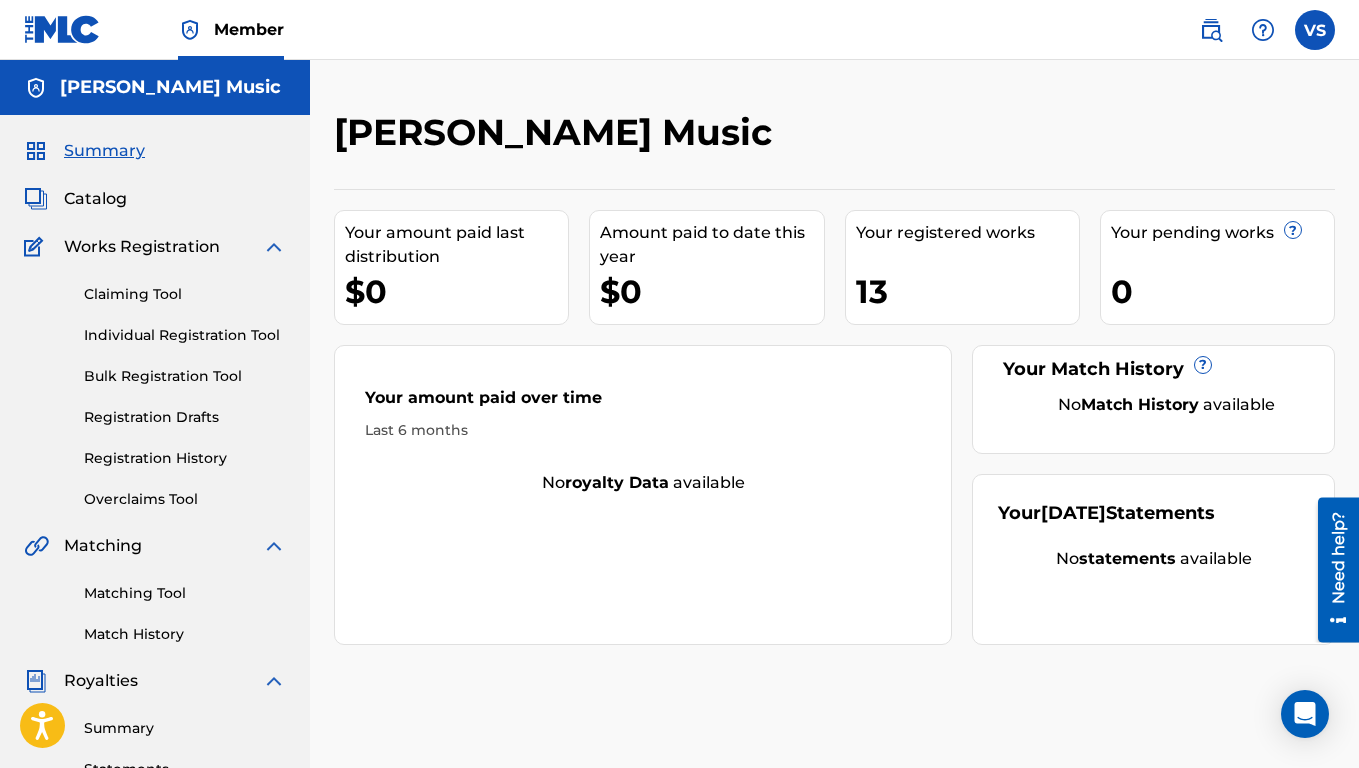 drag, startPoint x: 155, startPoint y: 70, endPoint x: 951, endPoint y: 147, distance: 799.7156 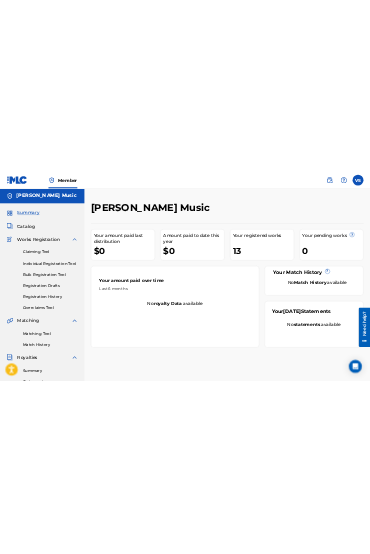 scroll, scrollTop: 599, scrollLeft: 0, axis: vertical 